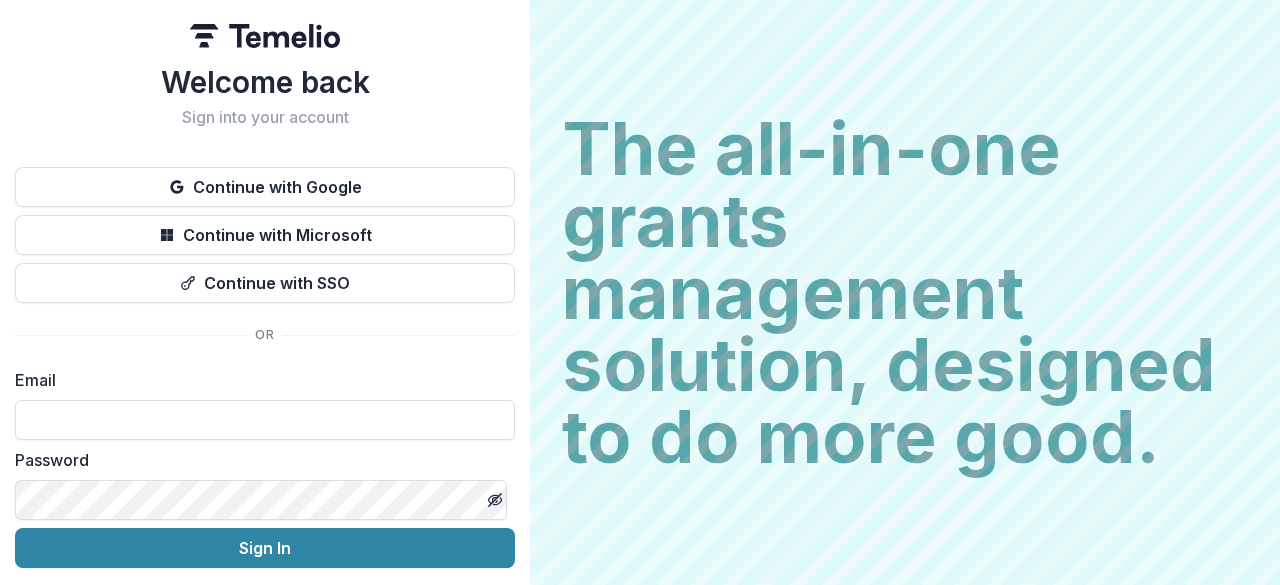 scroll, scrollTop: 0, scrollLeft: 0, axis: both 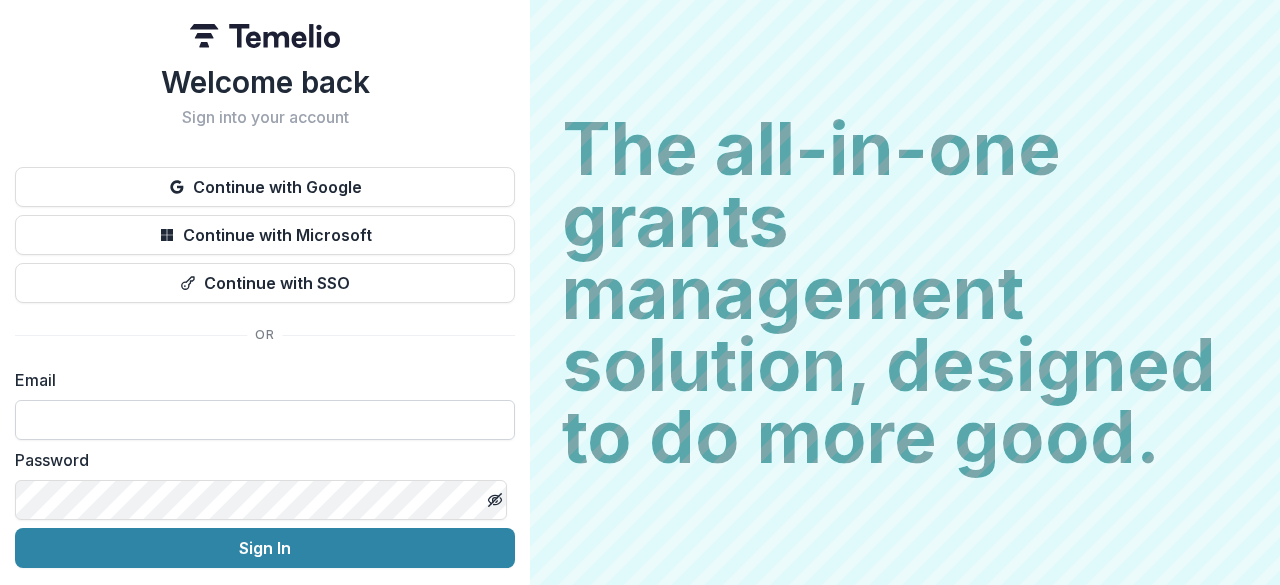 click at bounding box center (265, 420) 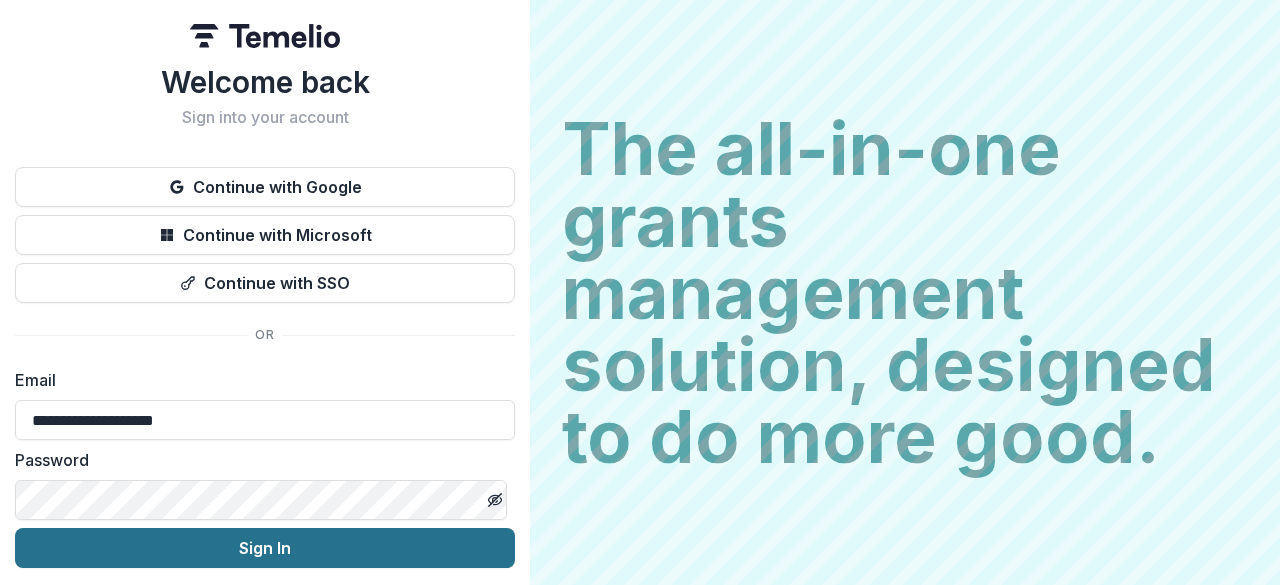 click on "Sign In" at bounding box center [265, 548] 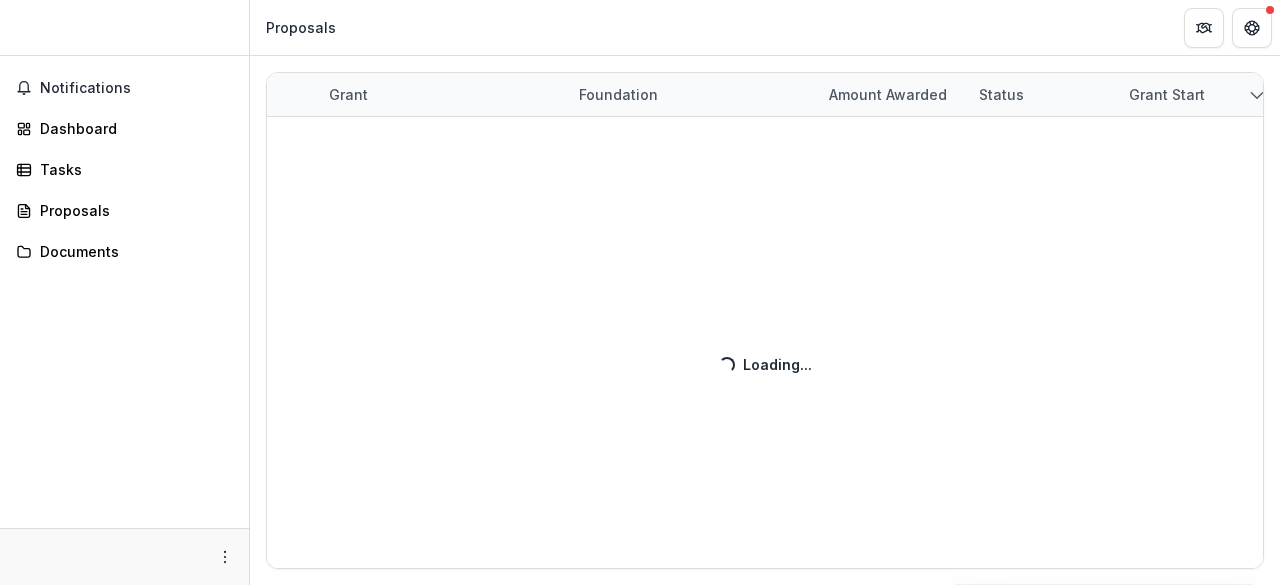 scroll, scrollTop: 0, scrollLeft: 0, axis: both 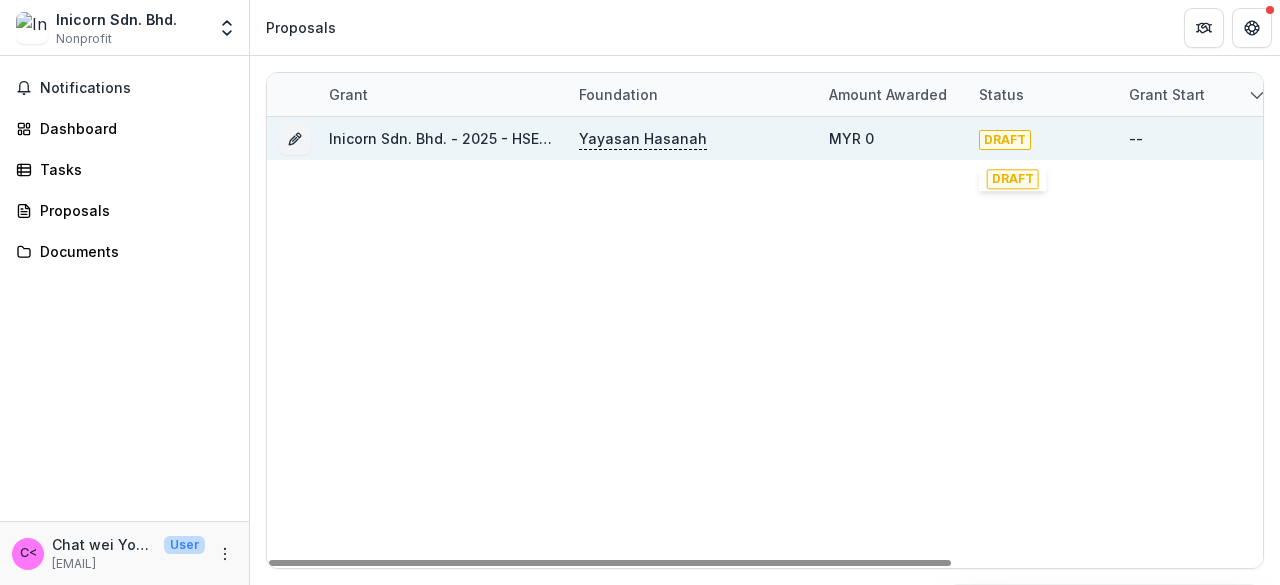 click on "MYR 0" at bounding box center [892, 138] 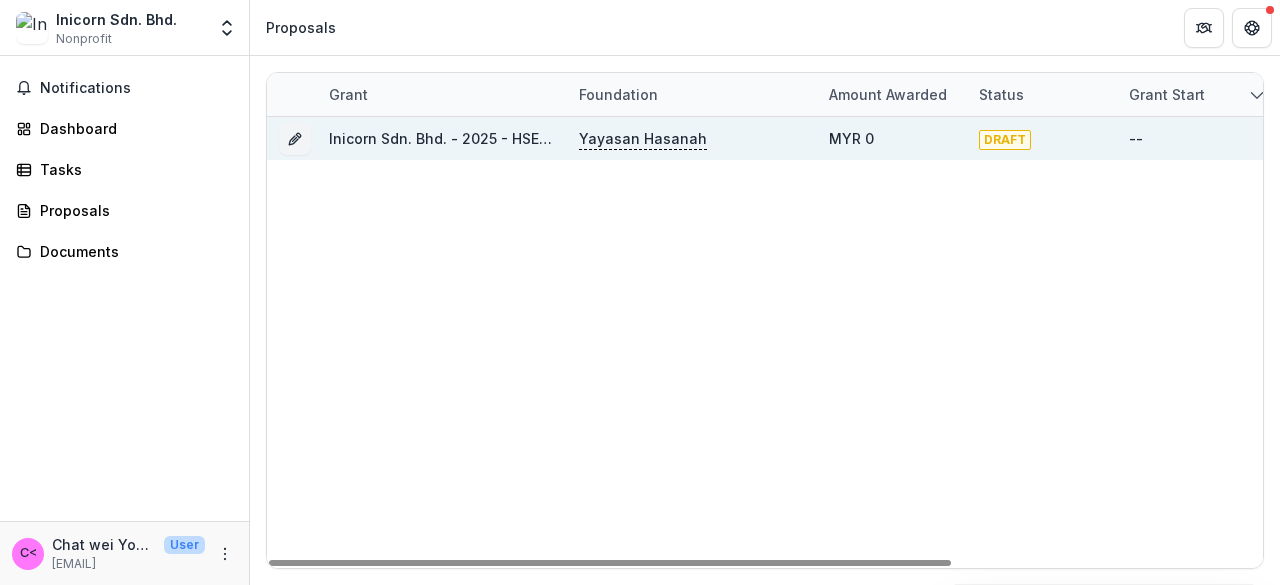 click on "Yayasan Hasanah" at bounding box center [643, 139] 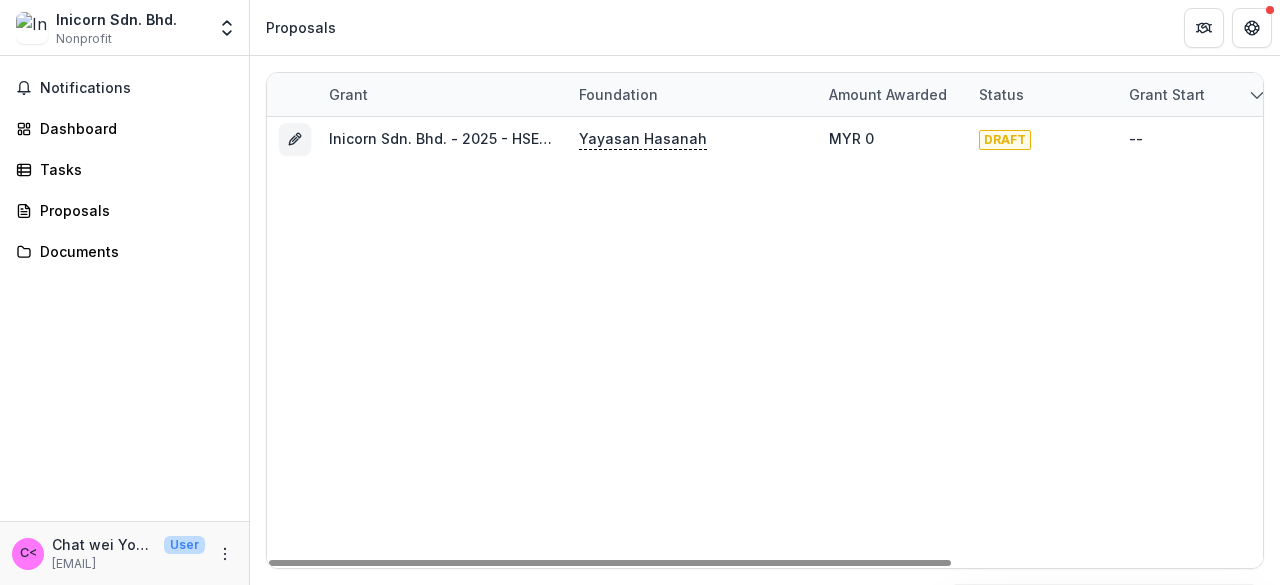 click on "Inicorn Sdn. Bhd. - 2025 - HSEF2025 - Satu Creative Yayasan Hasanah MYR 0 DRAFT -- -- --" at bounding box center [992, 342] 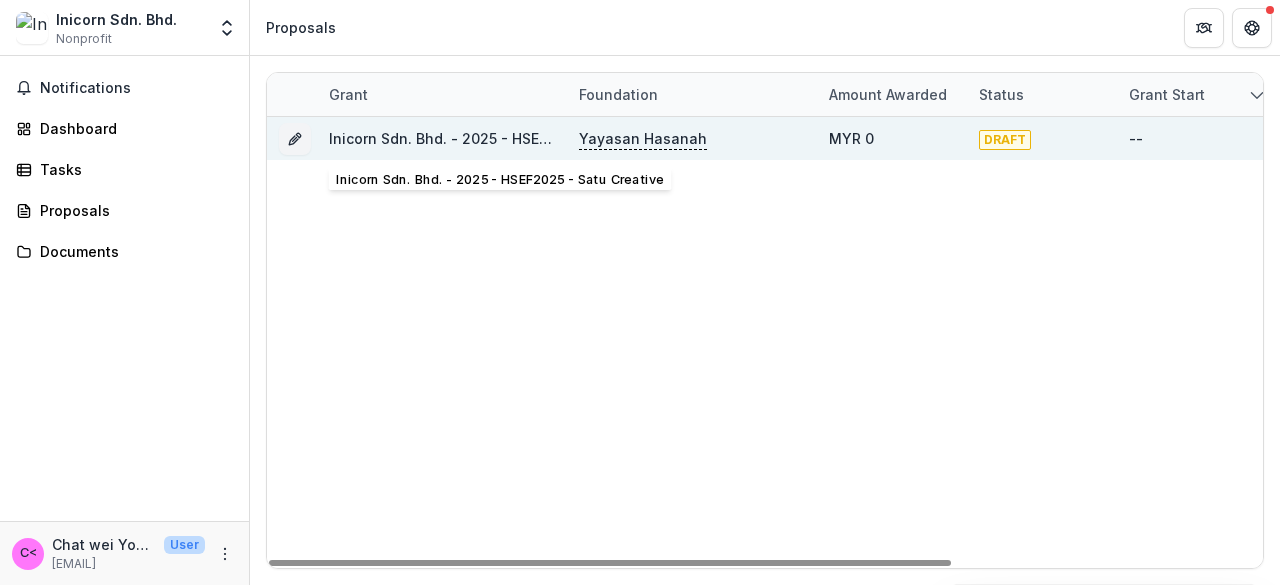 click on "Inicorn Sdn. Bhd. - 2025 - HSEF2025 - Satu Creative" at bounding box center (510, 138) 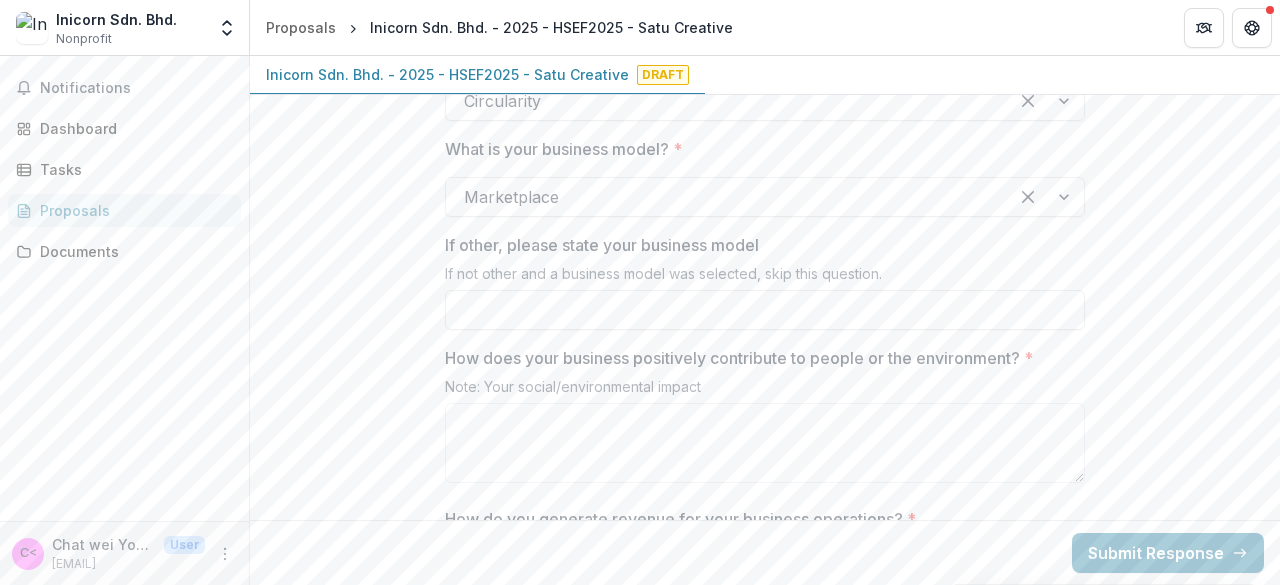 scroll, scrollTop: 2300, scrollLeft: 0, axis: vertical 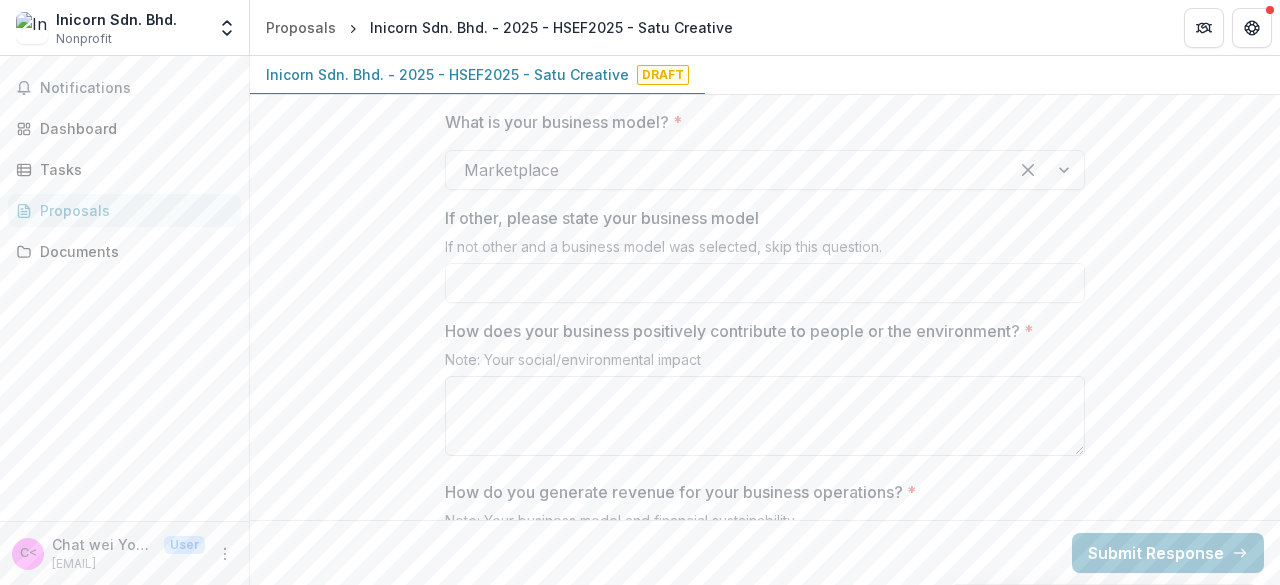 click on "How does your business positively contribute to people or the environment? *" at bounding box center [765, 416] 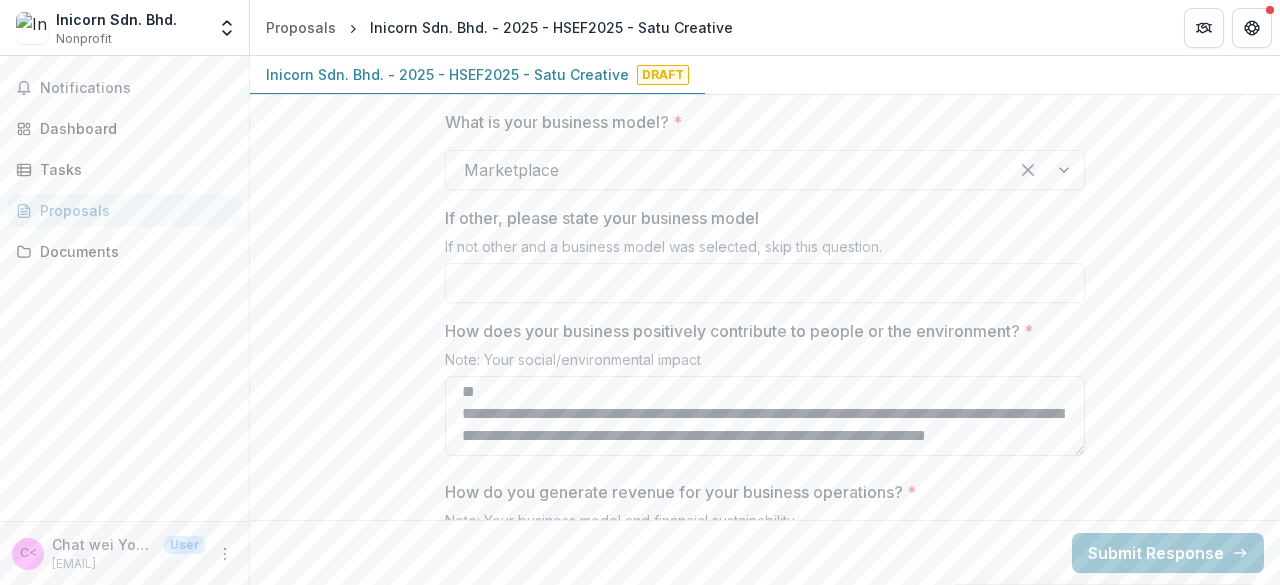 scroll, scrollTop: 421, scrollLeft: 0, axis: vertical 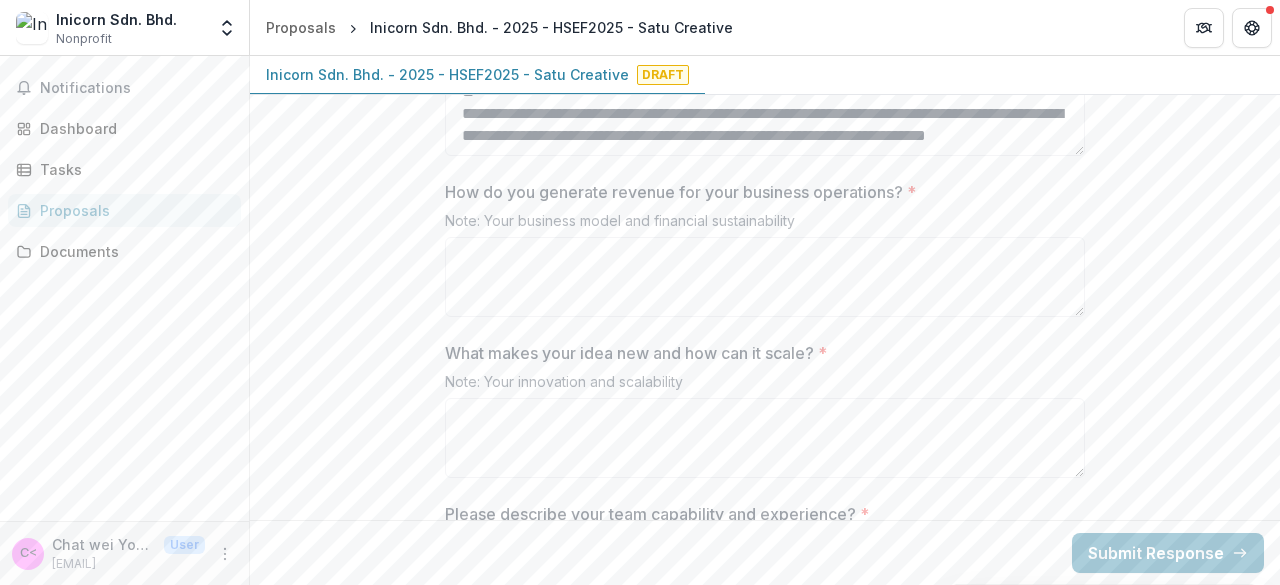 type on "**********" 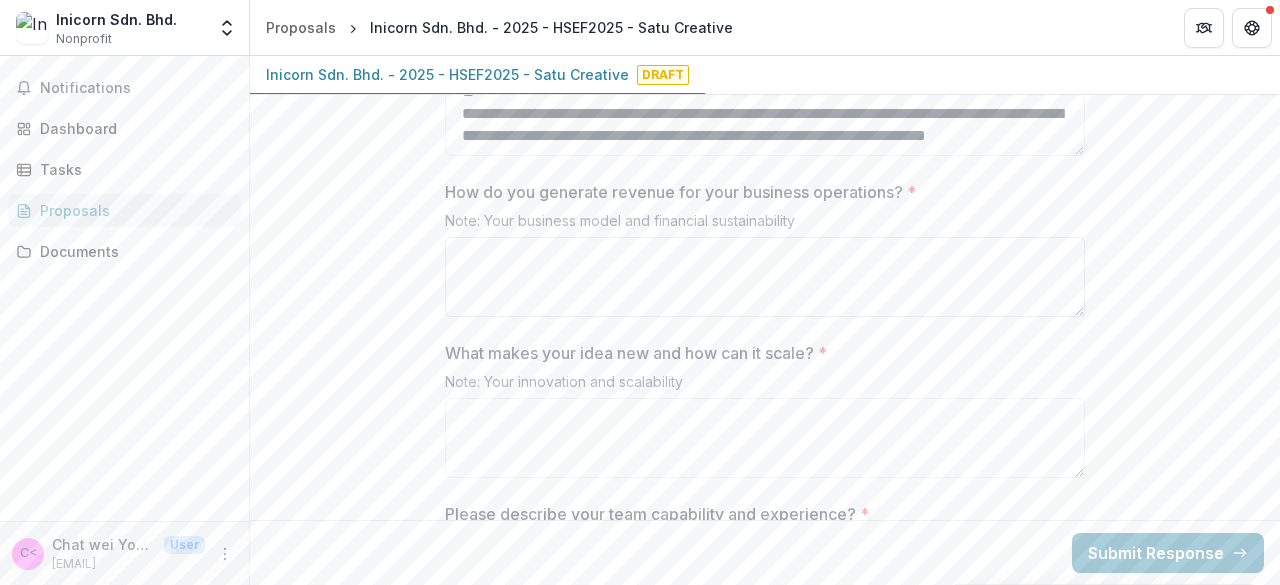 click on "How do you generate revenue for your business operations? *" at bounding box center (765, 277) 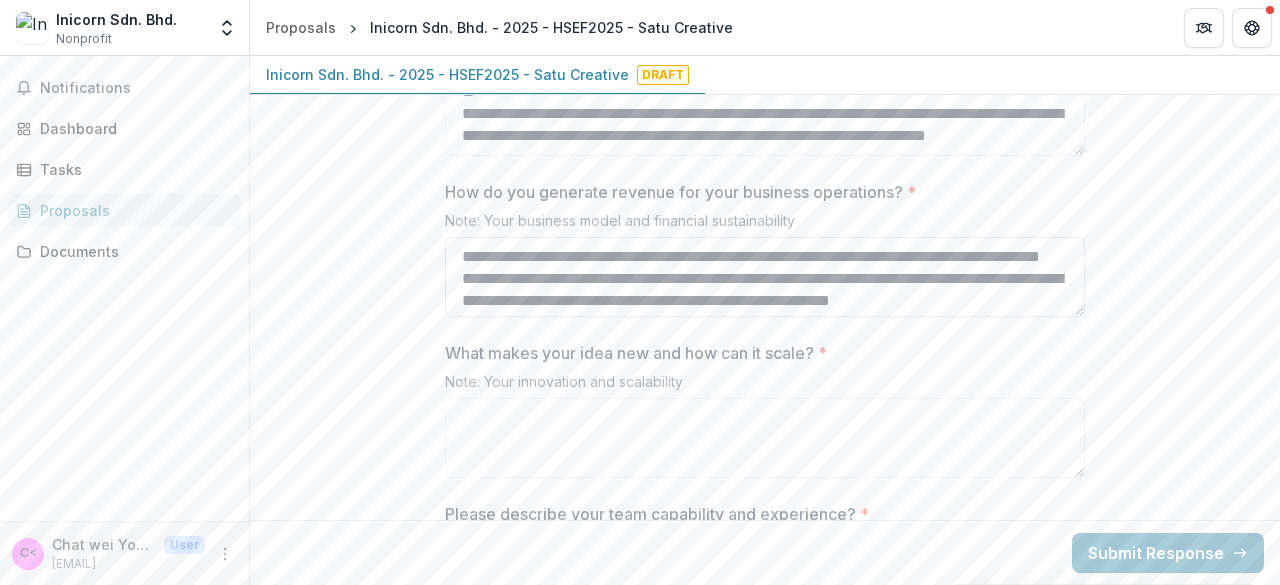 scroll, scrollTop: 302, scrollLeft: 0, axis: vertical 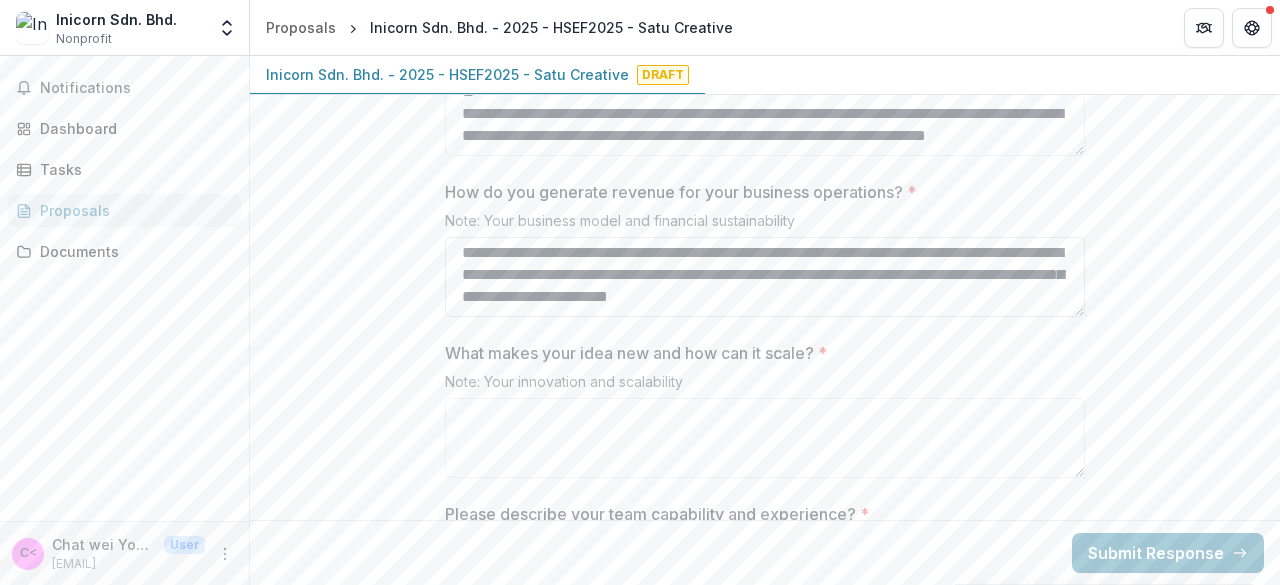 type on "**********" 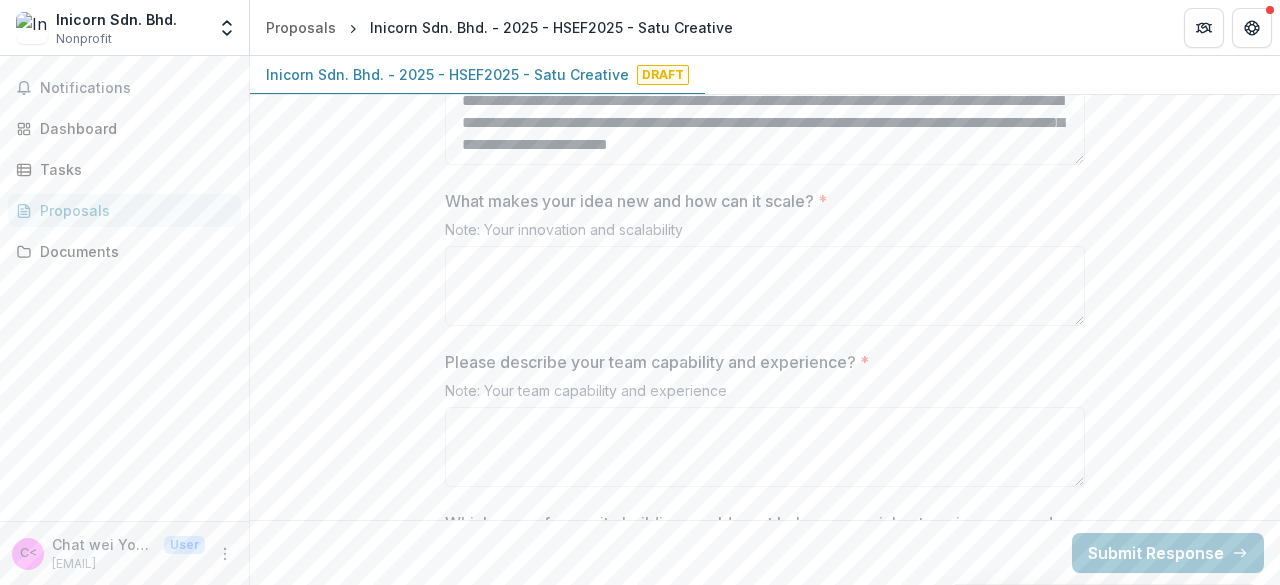scroll, scrollTop: 2800, scrollLeft: 0, axis: vertical 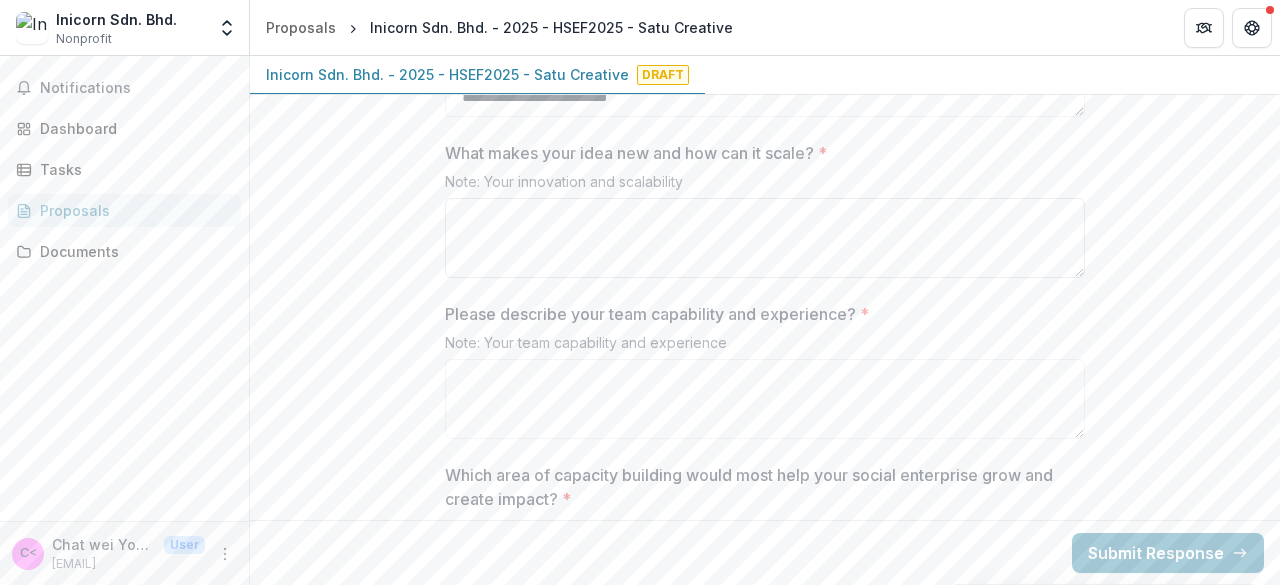 click on "What makes your idea new and how can it scale? *" at bounding box center [765, 238] 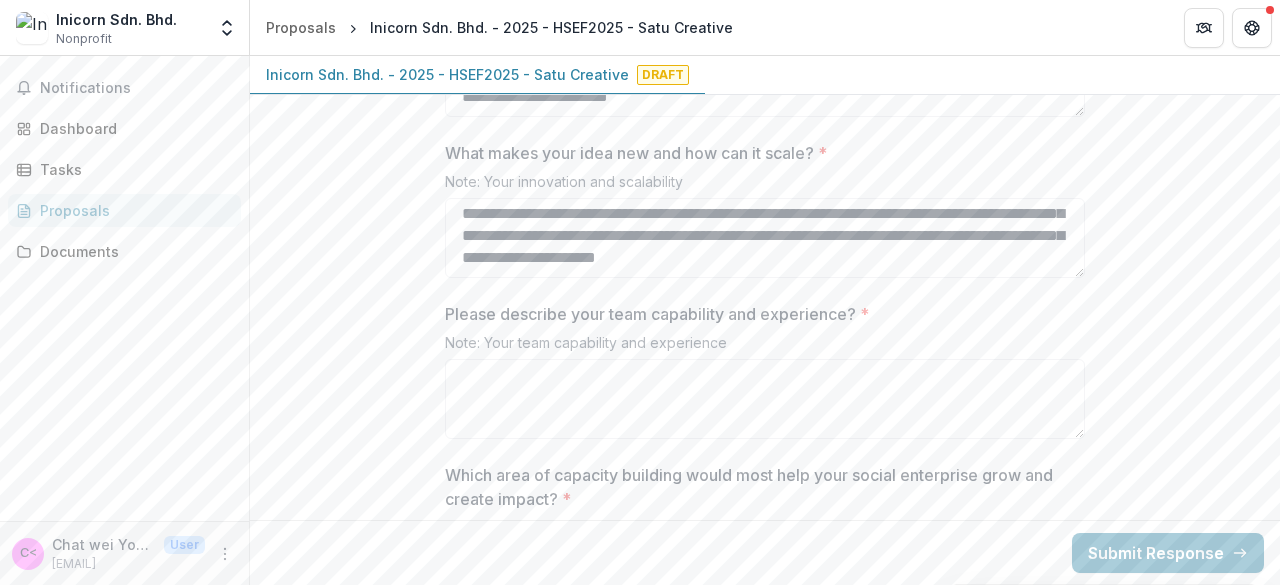 scroll, scrollTop: 531, scrollLeft: 0, axis: vertical 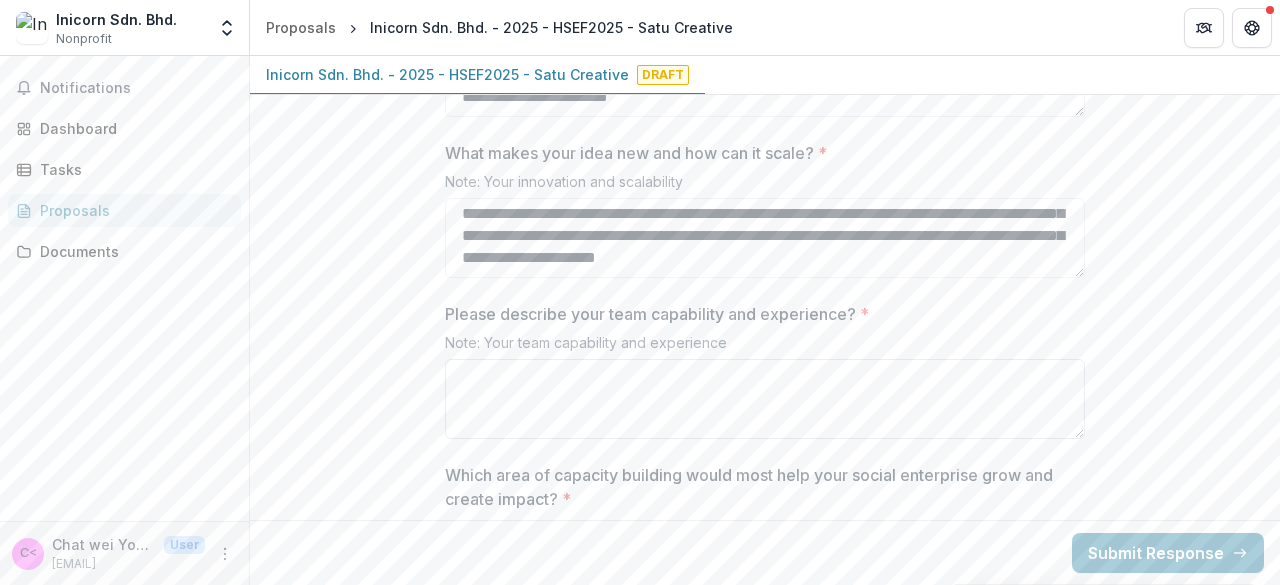 type on "**********" 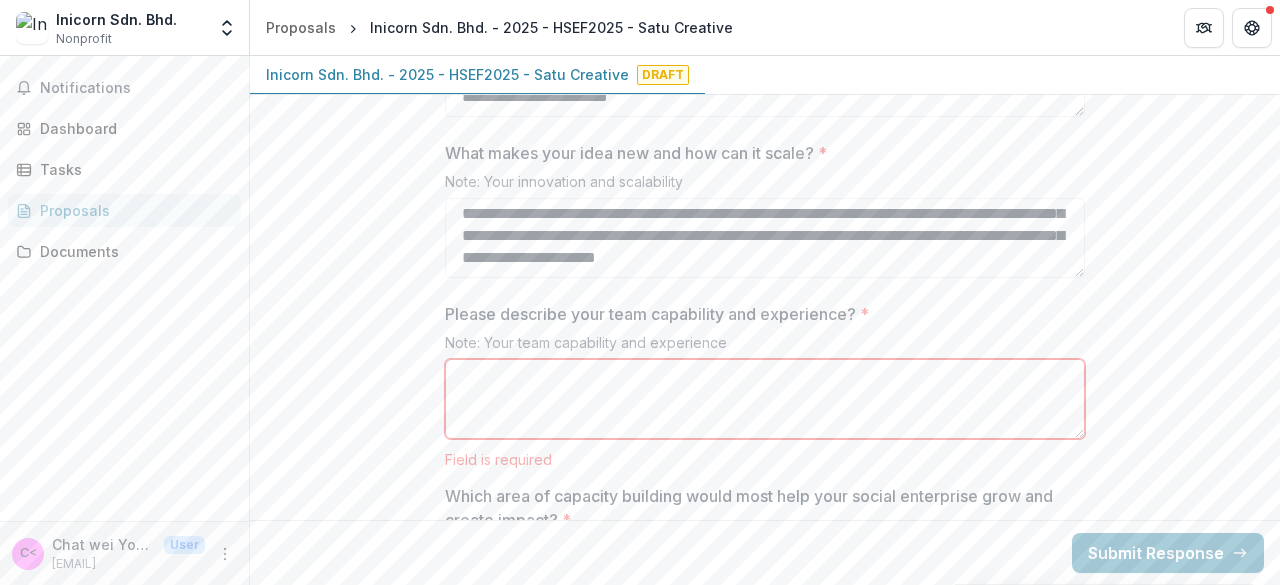 paste on "**********" 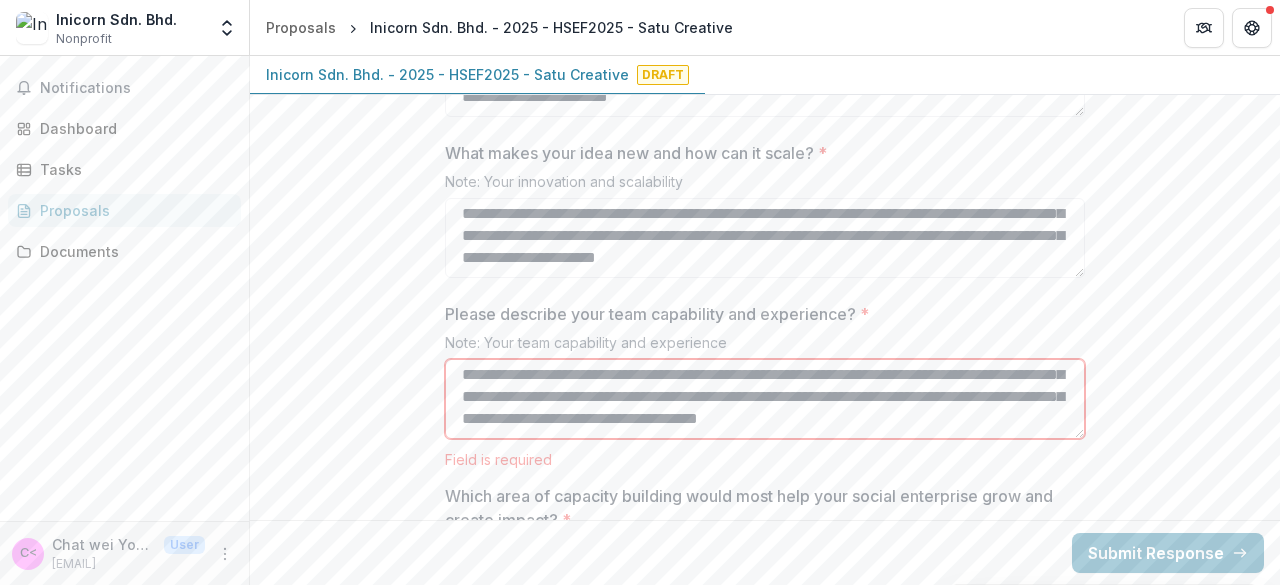 scroll, scrollTop: 333, scrollLeft: 0, axis: vertical 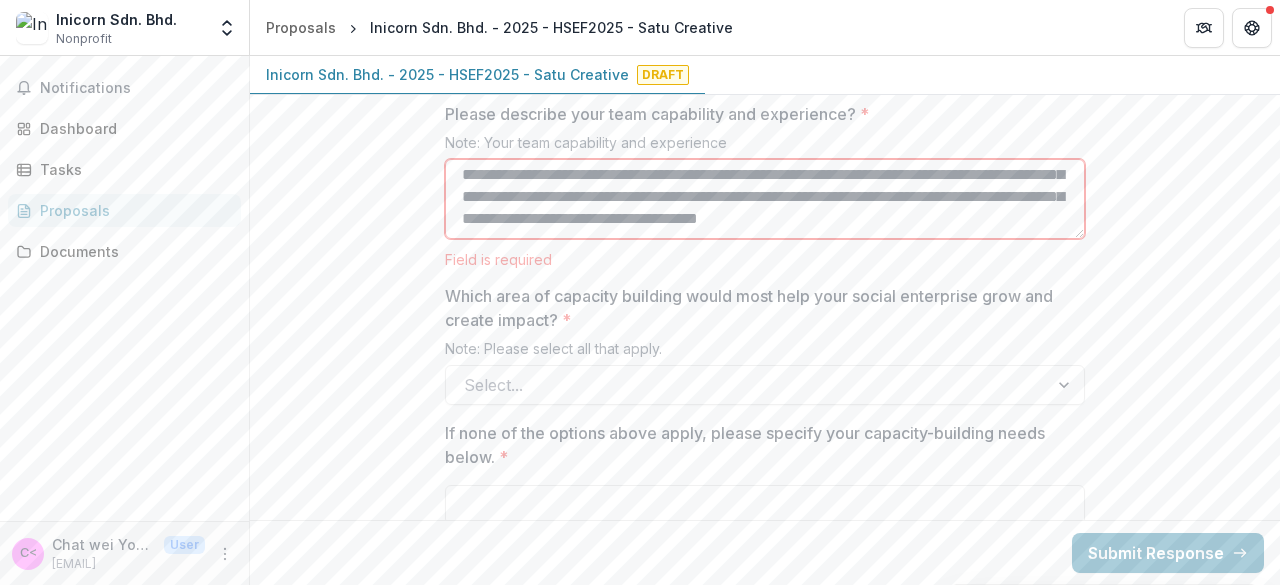 type on "**********" 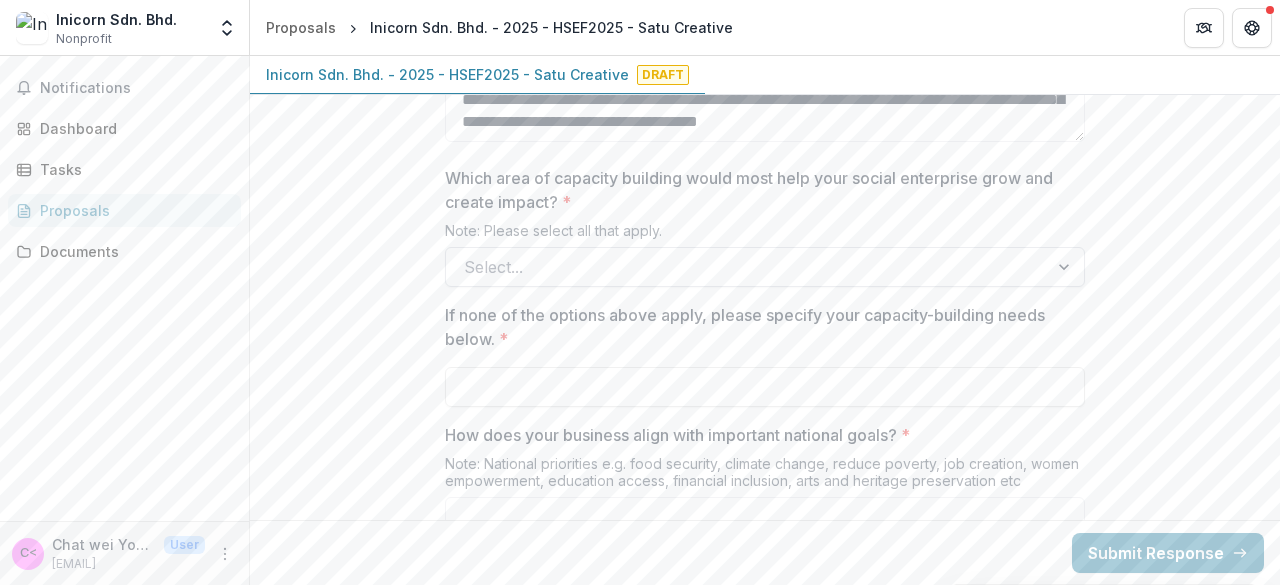 scroll, scrollTop: 3100, scrollLeft: 0, axis: vertical 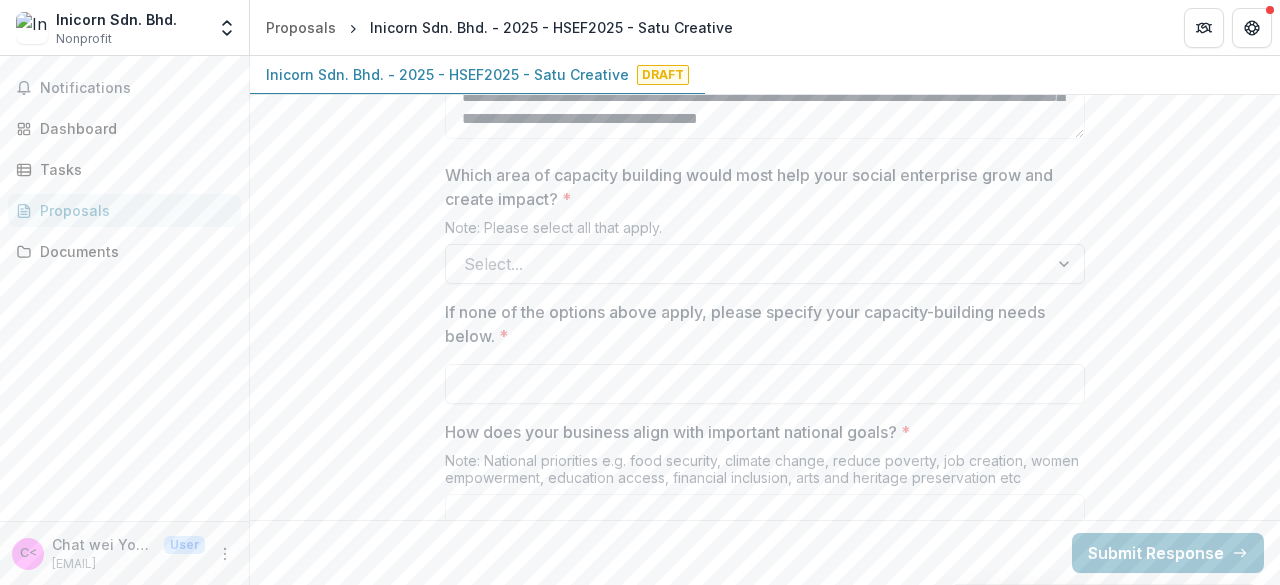 click at bounding box center [747, 264] 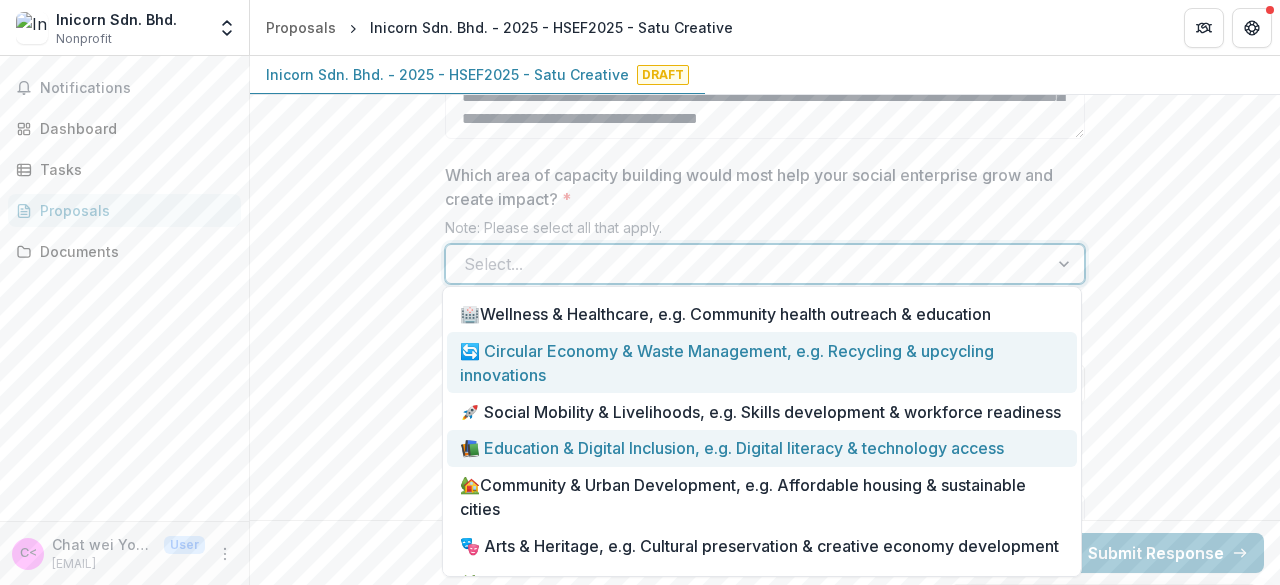 scroll, scrollTop: 0, scrollLeft: 0, axis: both 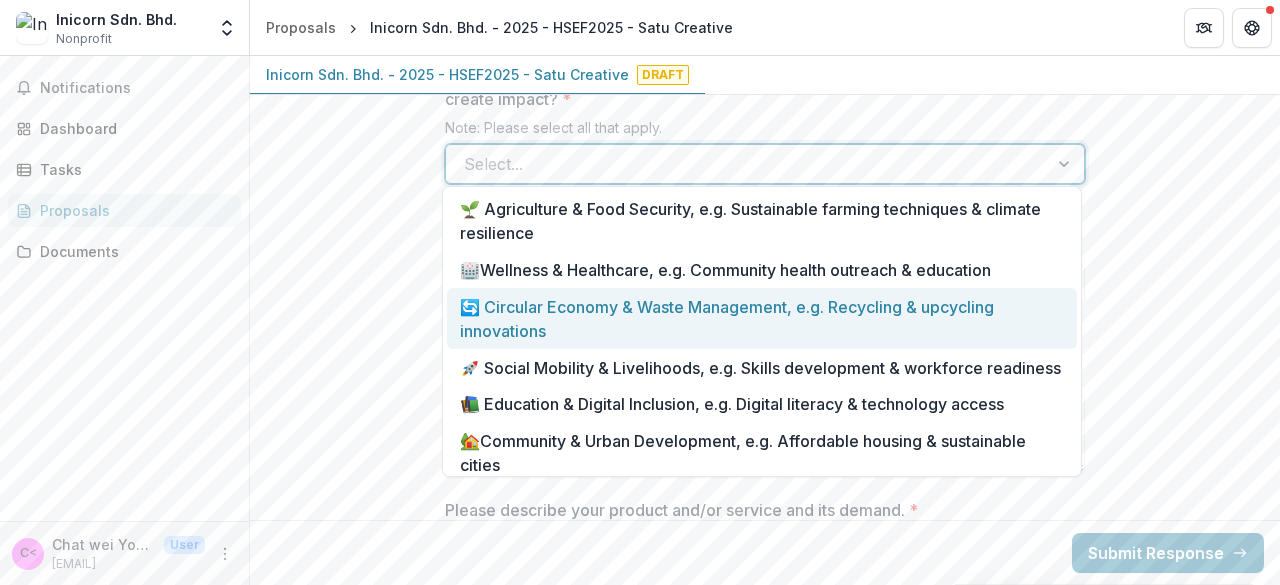 click on "🔄 Circular Economy & Waste Management, e.g. Recycling & upcycling innovations" at bounding box center (762, 318) 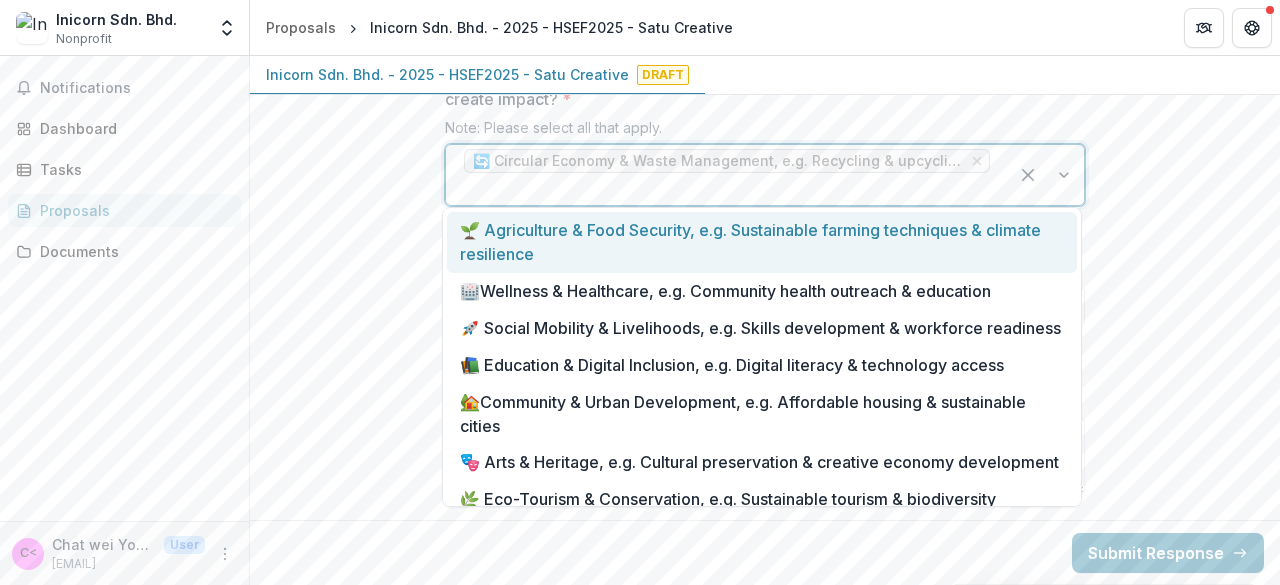 click at bounding box center (727, 189) 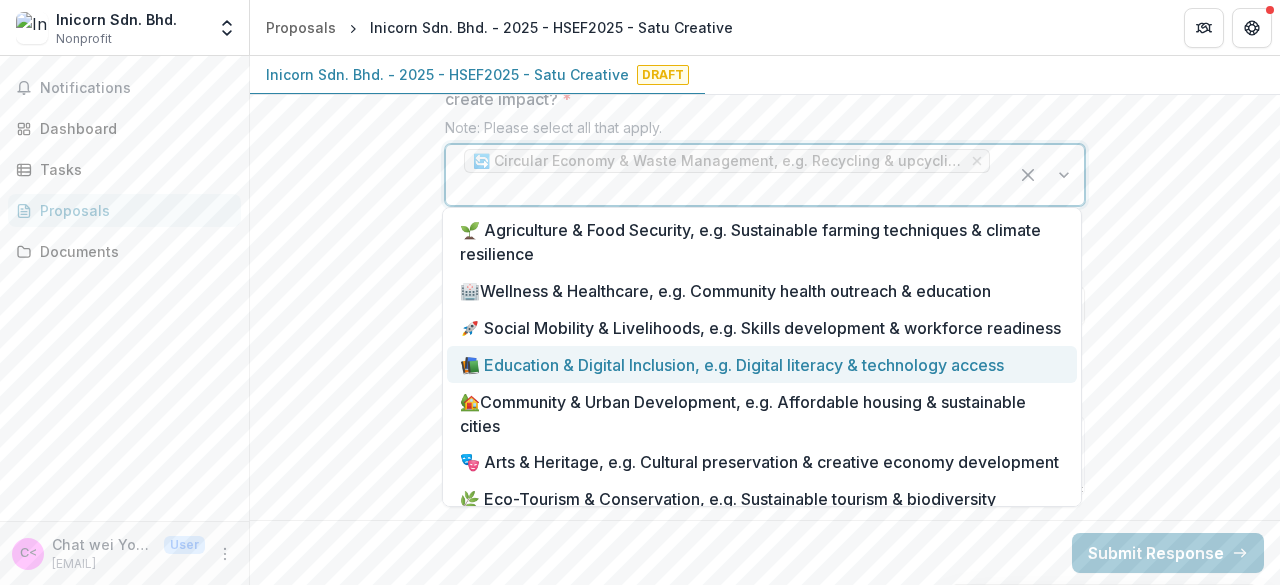 click on "📚 Education & Digital Inclusion, e.g. Digital literacy & technology access" at bounding box center (762, 364) 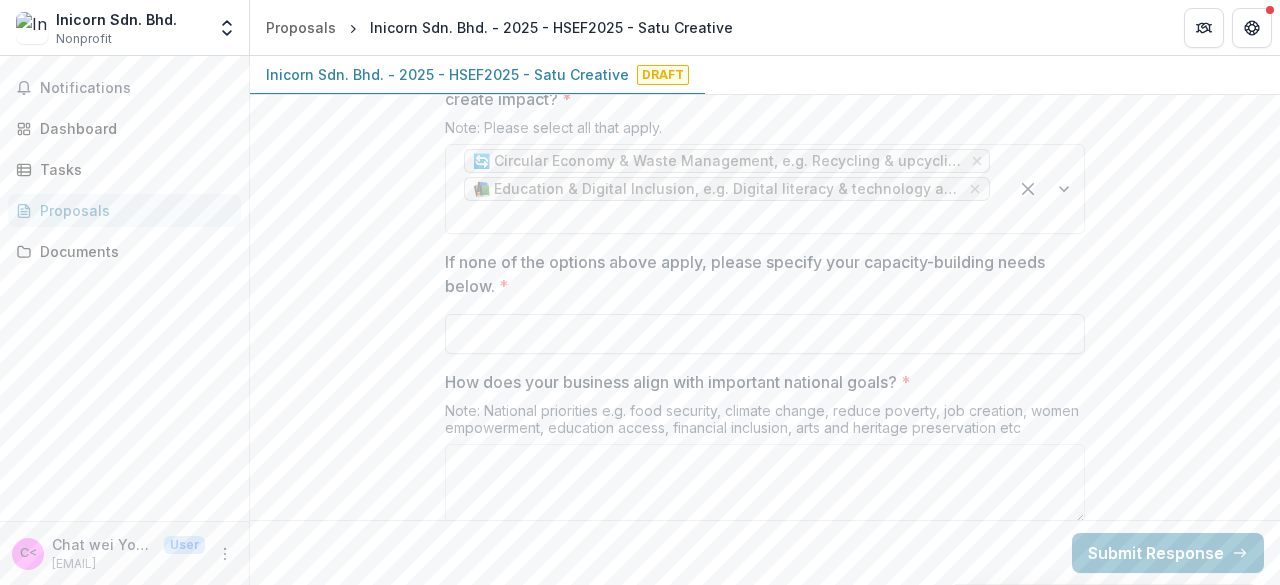 click on "If none of the options above apply, please specify your capacity-building needs below. *" at bounding box center [765, 334] 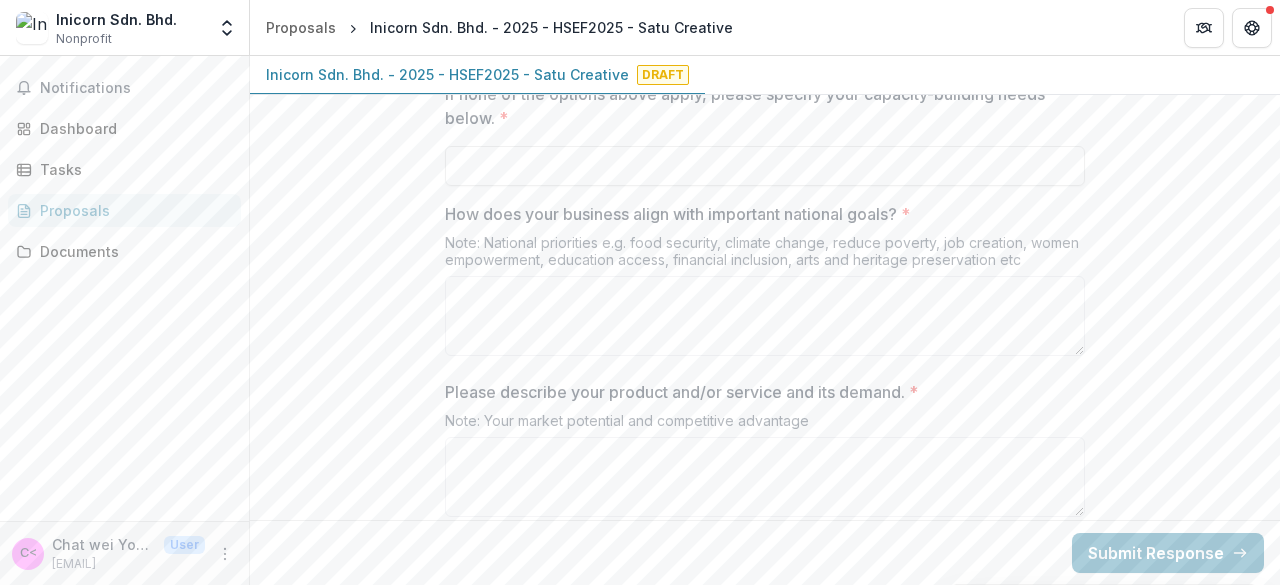 scroll, scrollTop: 3400, scrollLeft: 0, axis: vertical 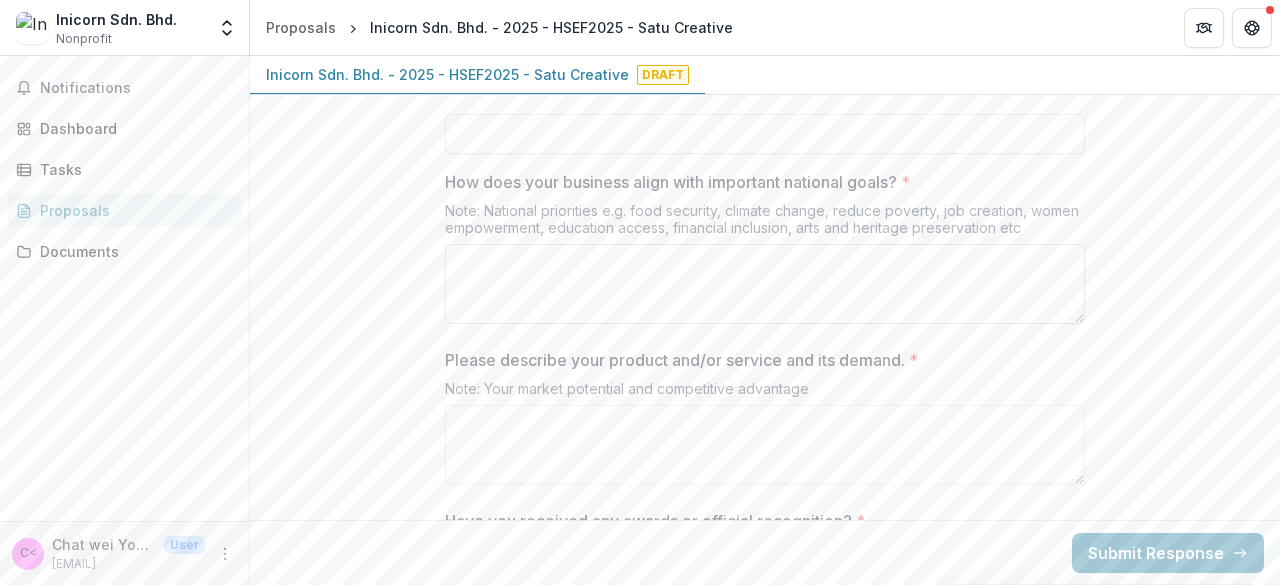 click on "How does your business align with important national goals?  *" at bounding box center (765, 284) 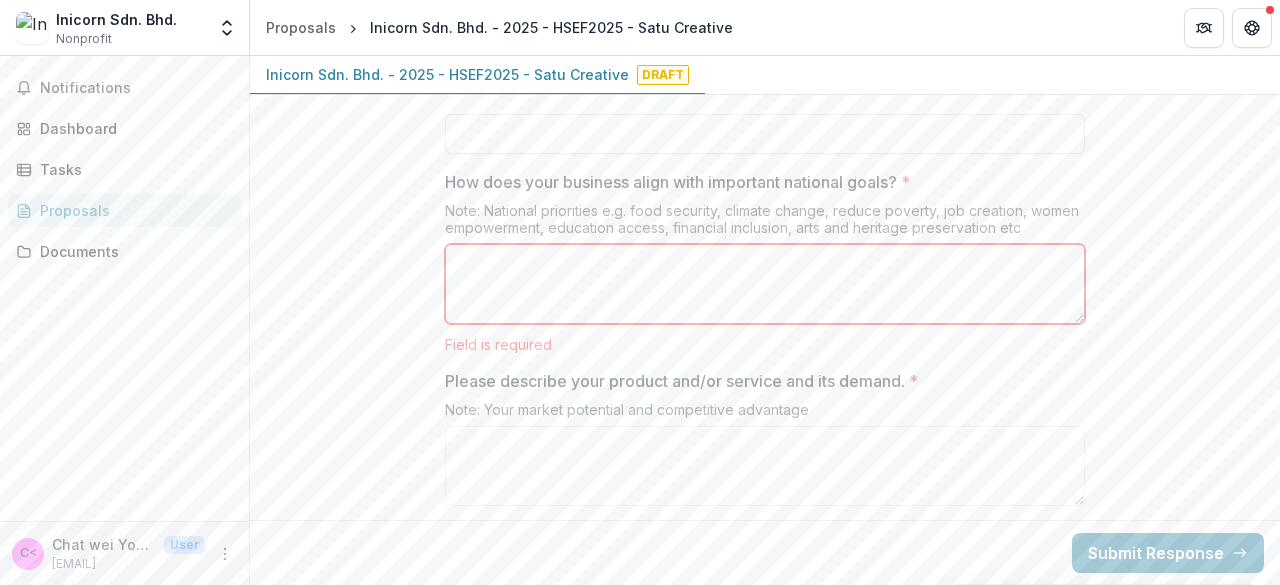 paste on "**********" 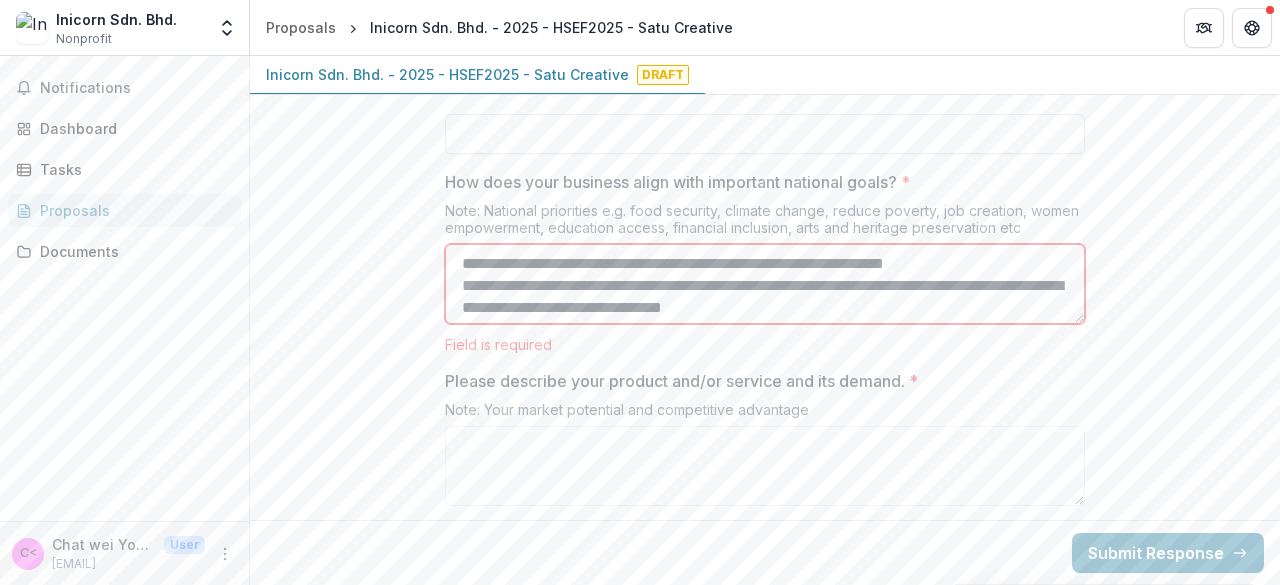 scroll, scrollTop: 390, scrollLeft: 0, axis: vertical 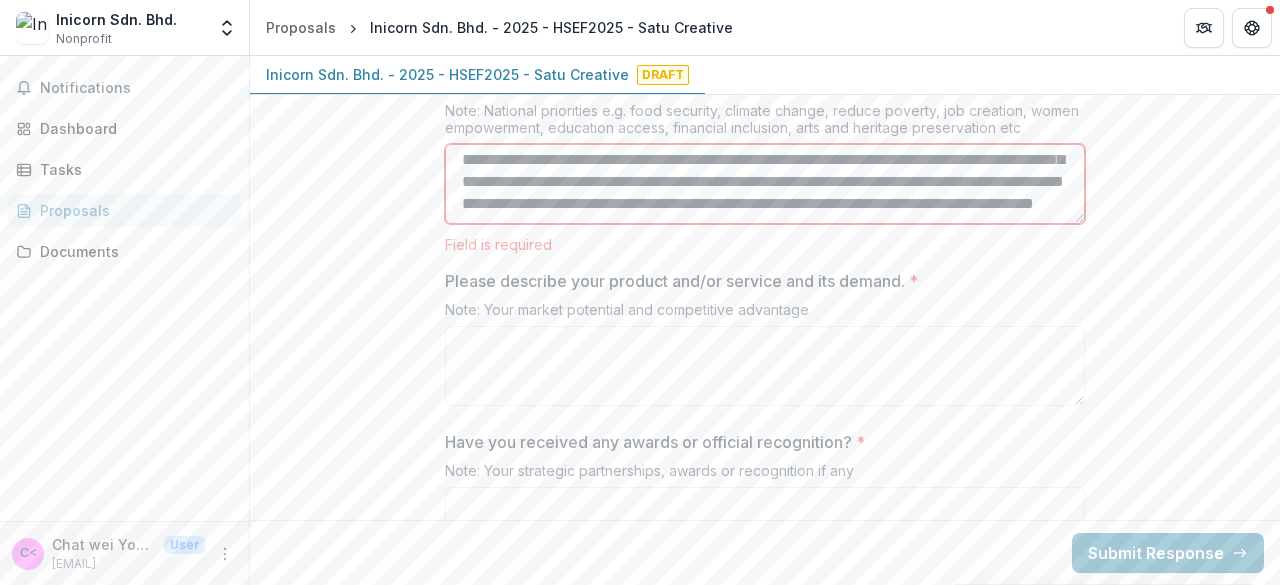 type on "**********" 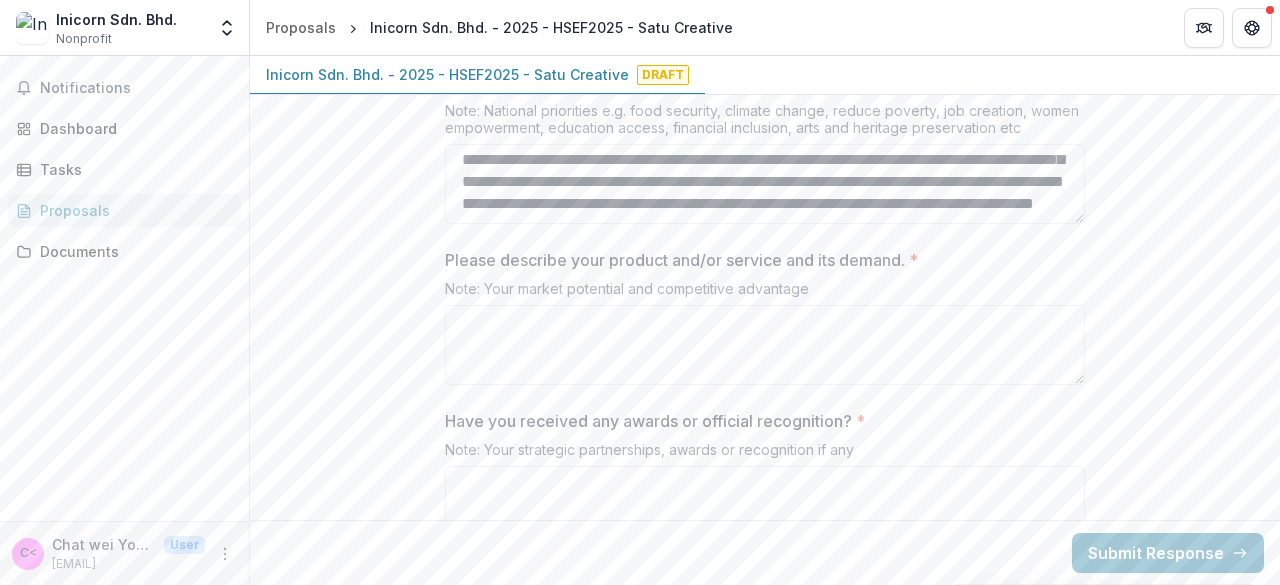 click on "Please describe your product and/or service and its demand. *" at bounding box center [765, 345] 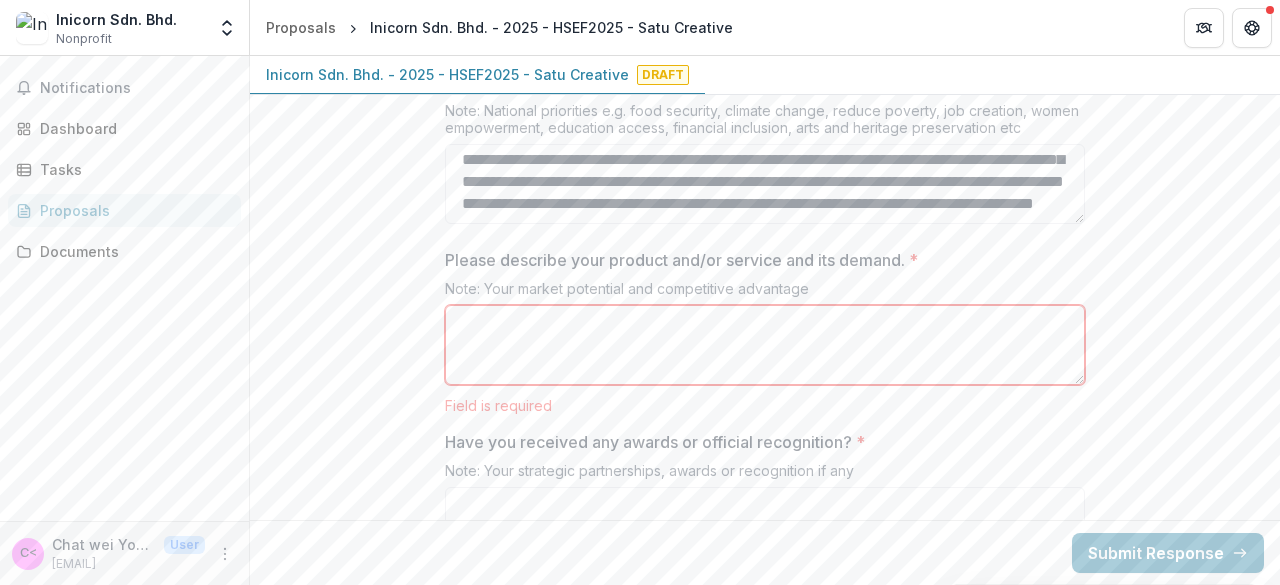 paste on "**********" 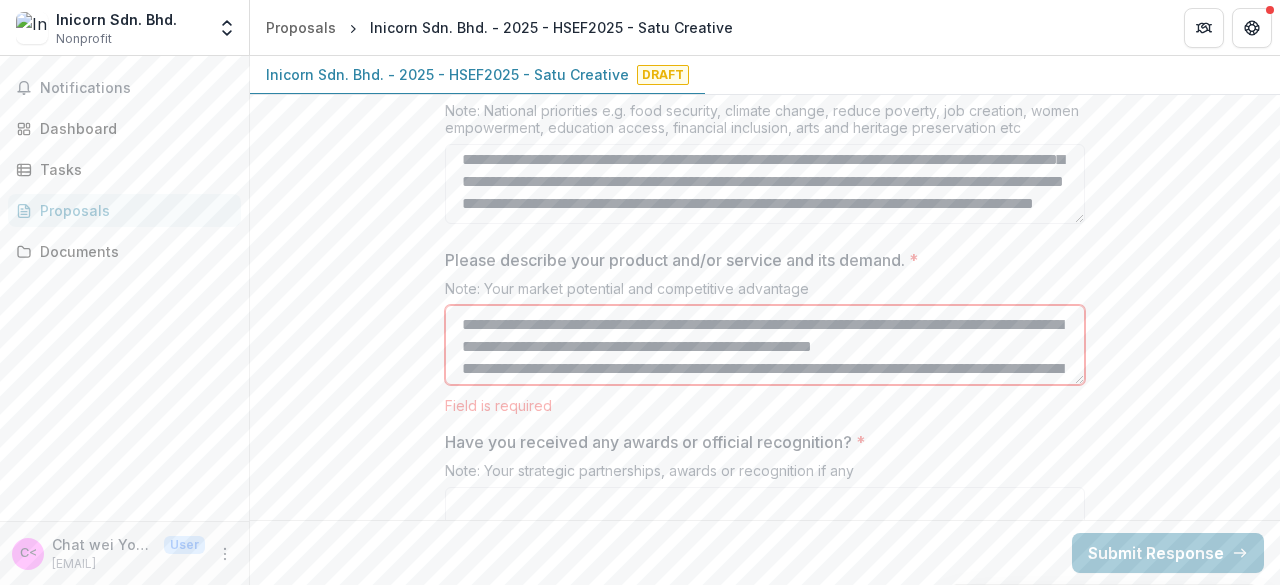 scroll, scrollTop: 368, scrollLeft: 0, axis: vertical 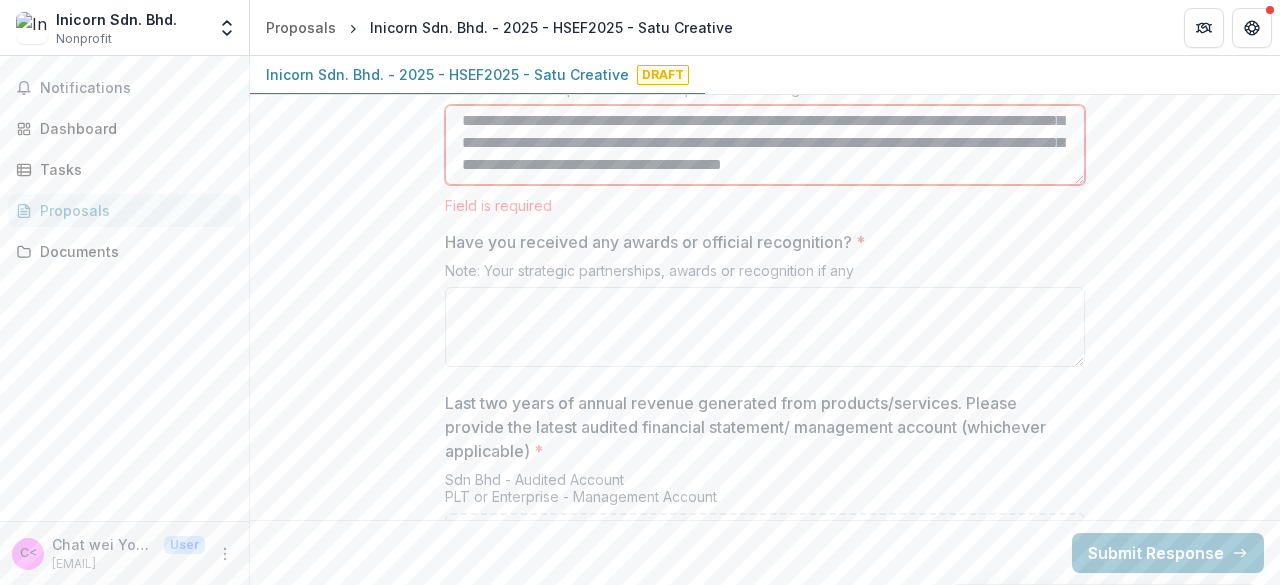 type on "**********" 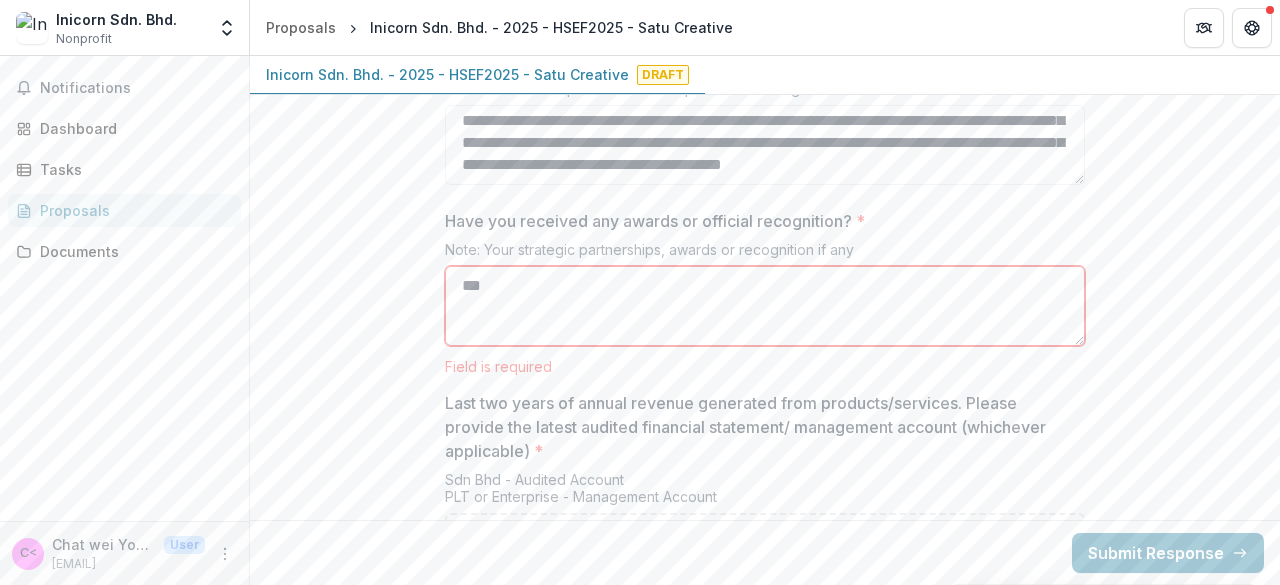 paste on "**********" 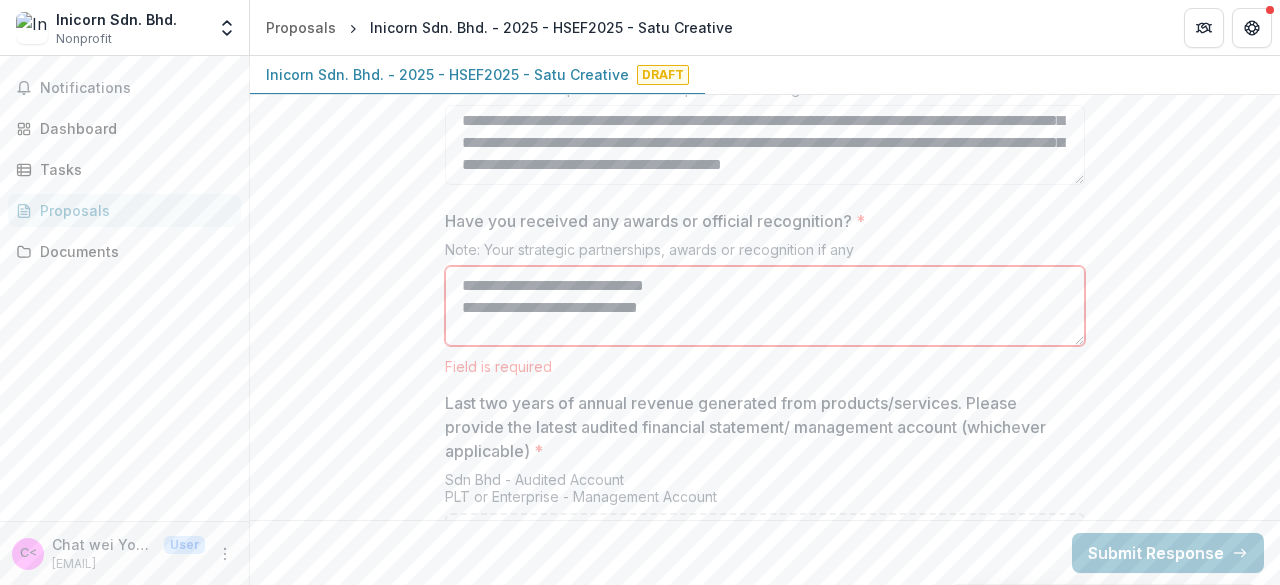 click on "**********" at bounding box center (765, 306) 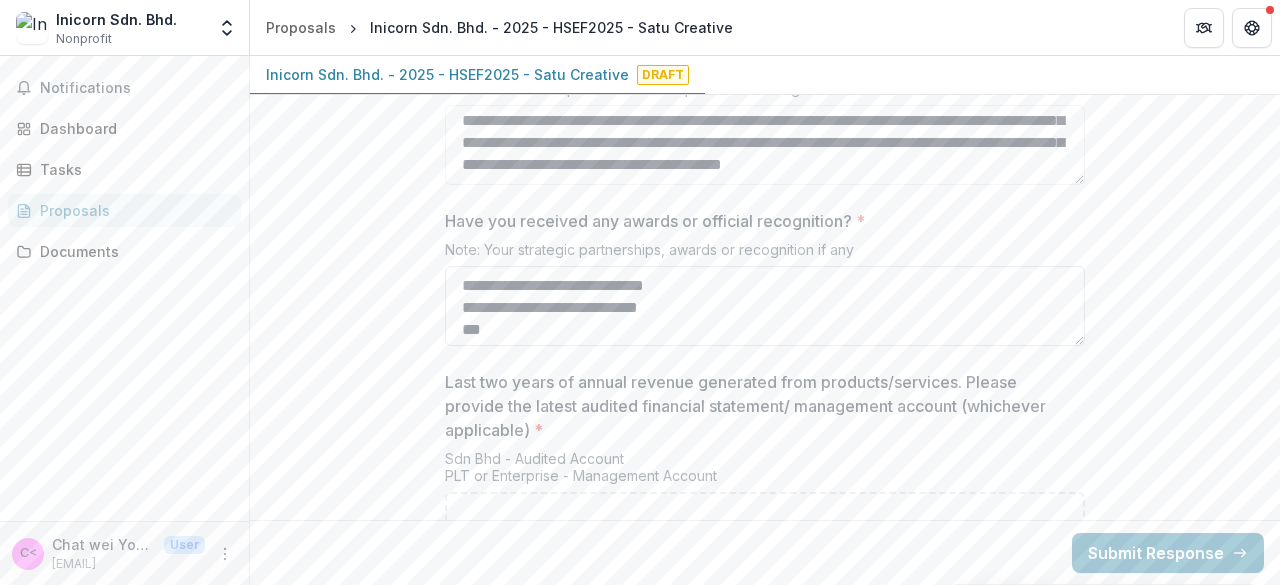 paste on "**********" 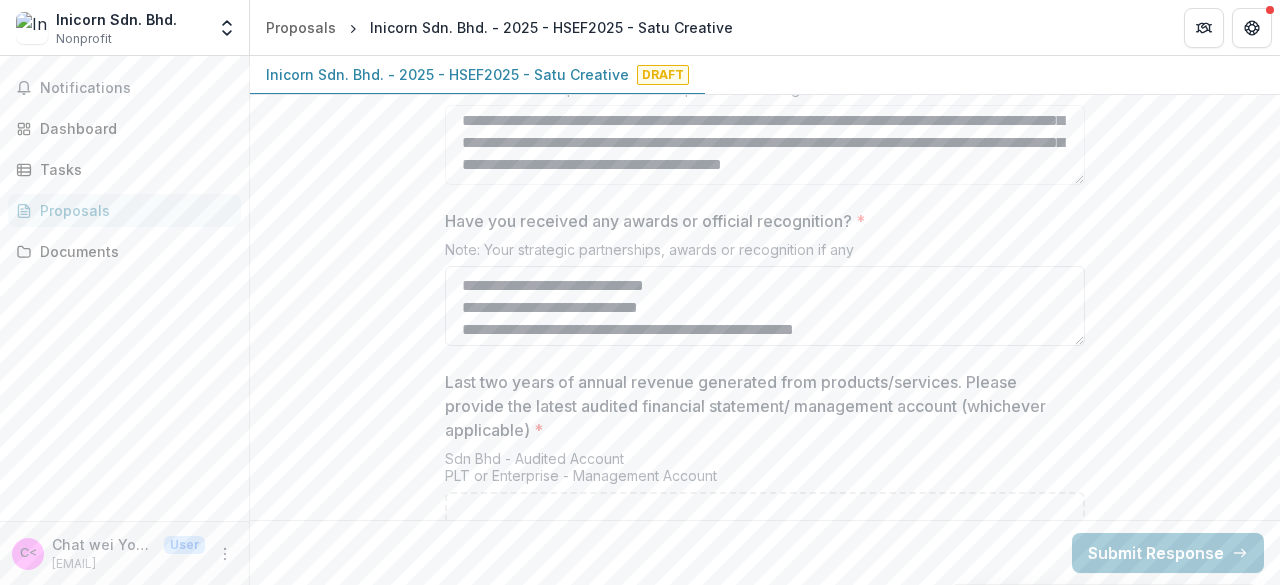 scroll, scrollTop: 16, scrollLeft: 0, axis: vertical 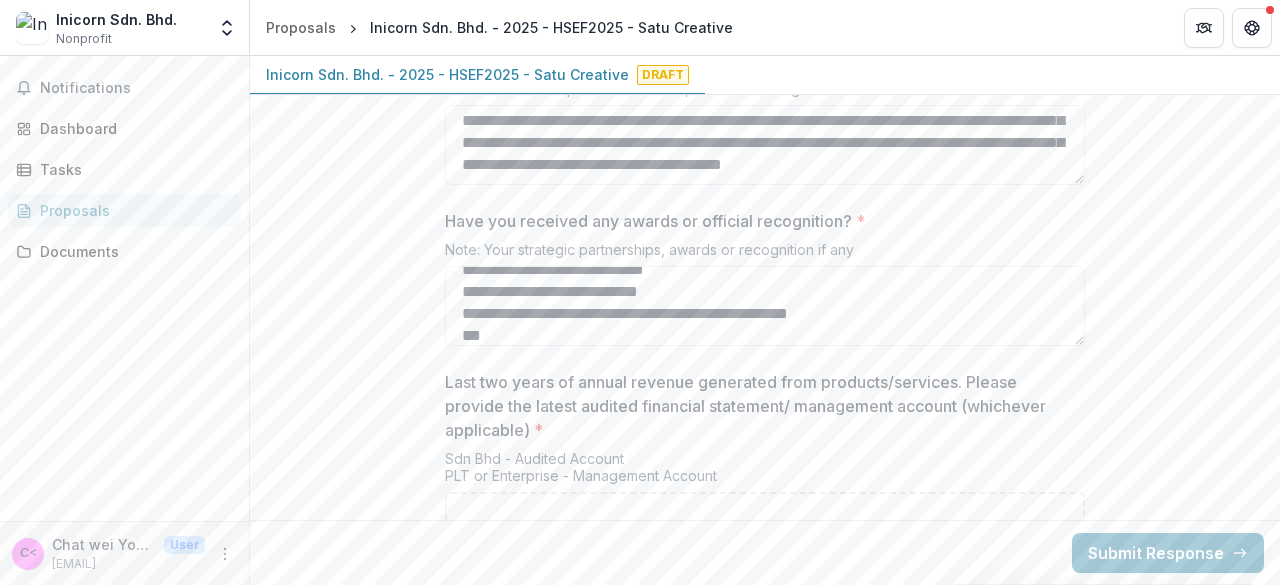 paste on "**********" 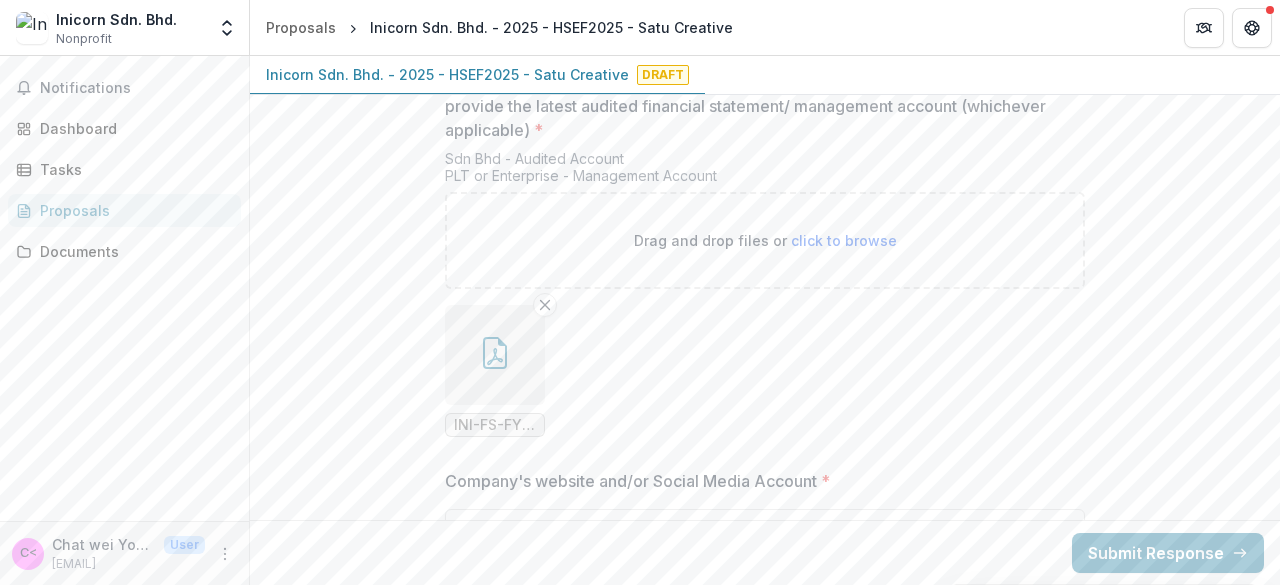 scroll, scrollTop: 4100, scrollLeft: 0, axis: vertical 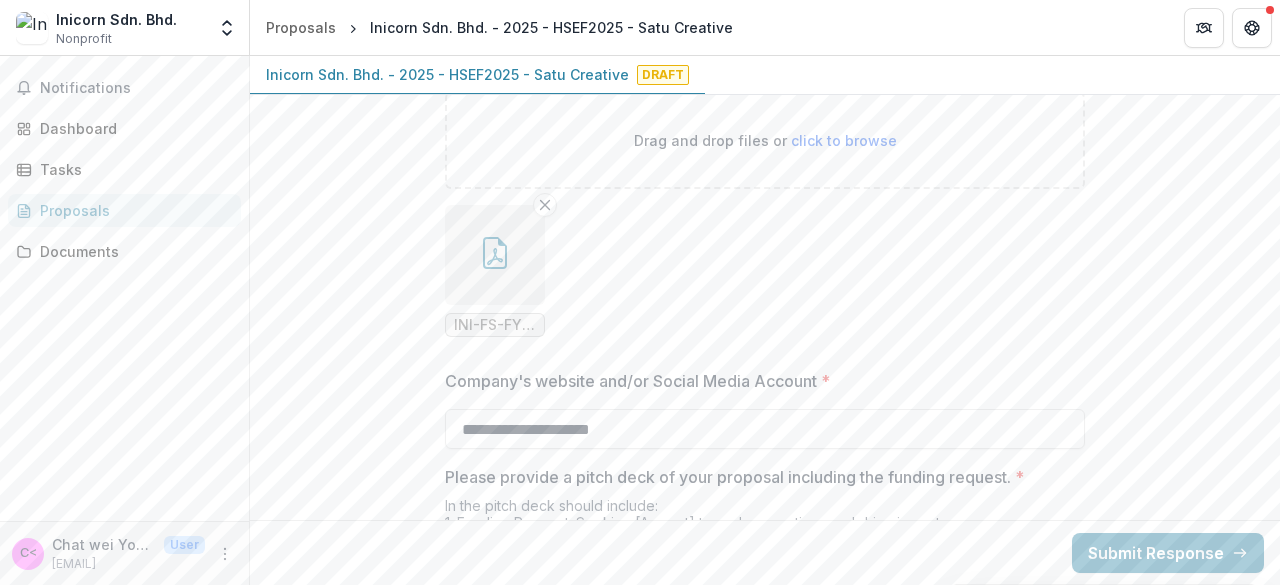 type on "**********" 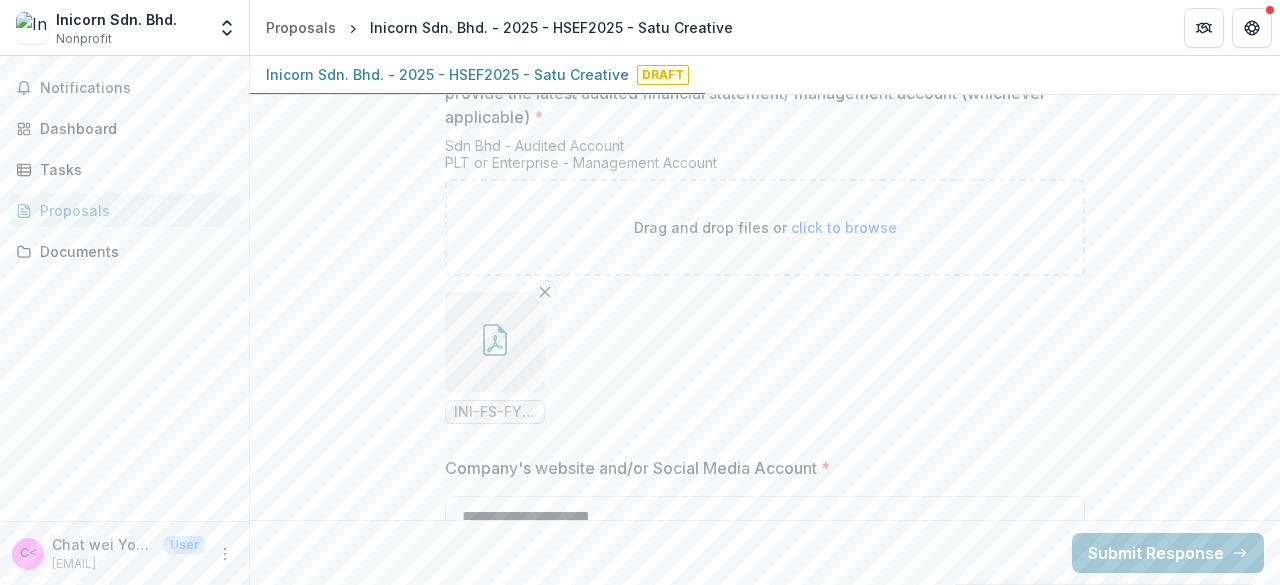 scroll, scrollTop: 3913, scrollLeft: 0, axis: vertical 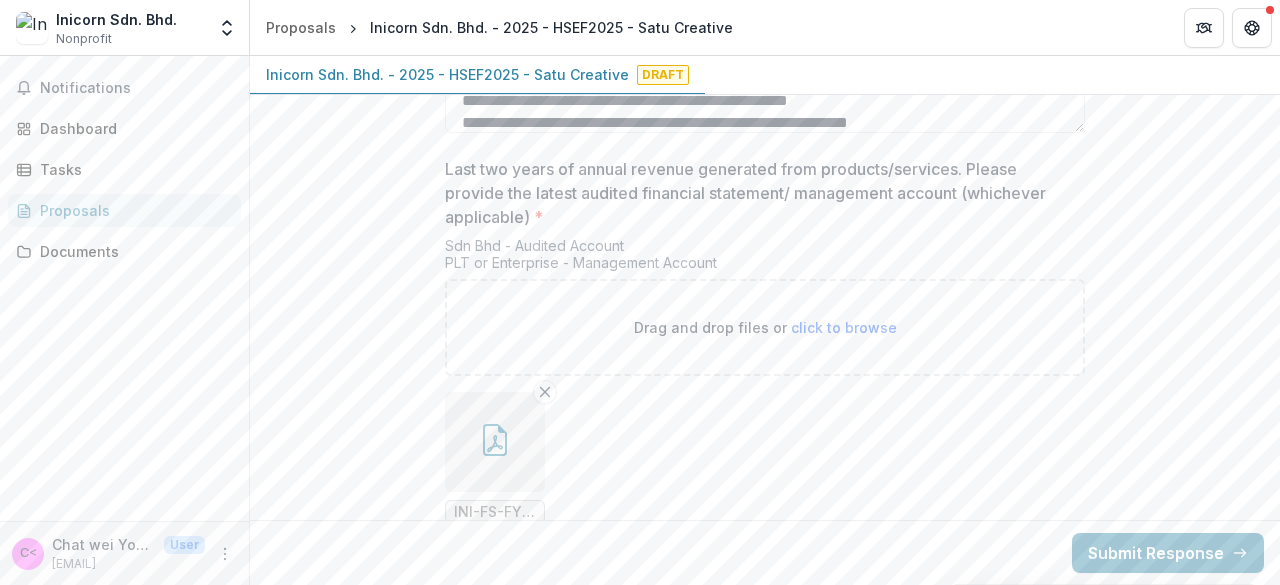 click on "click to browse" at bounding box center [844, 327] 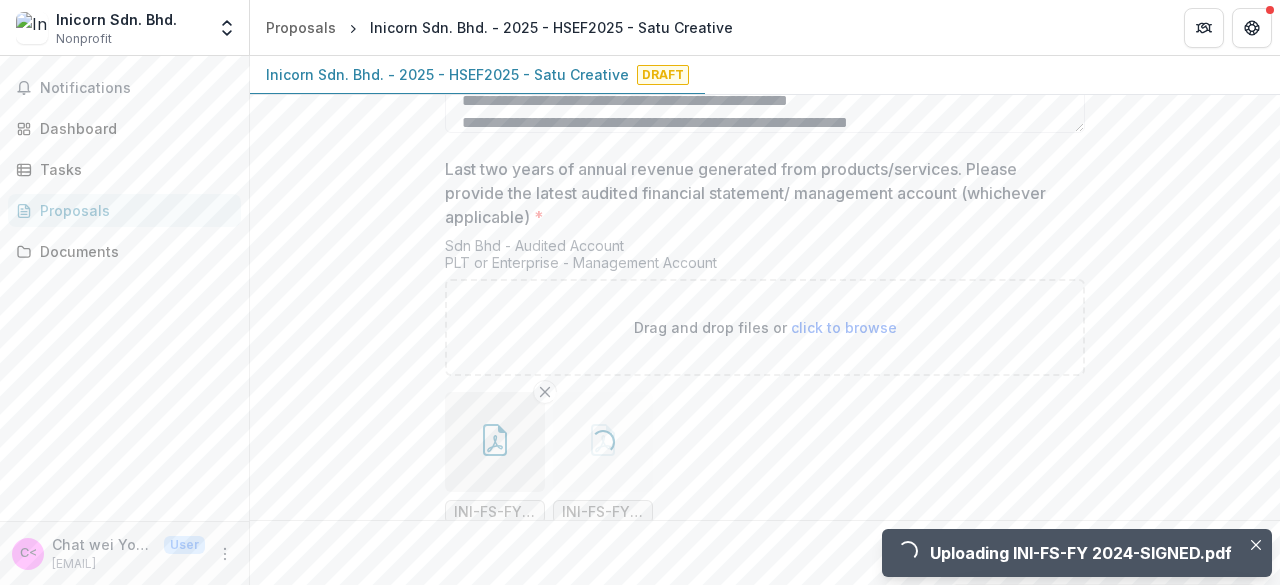 click 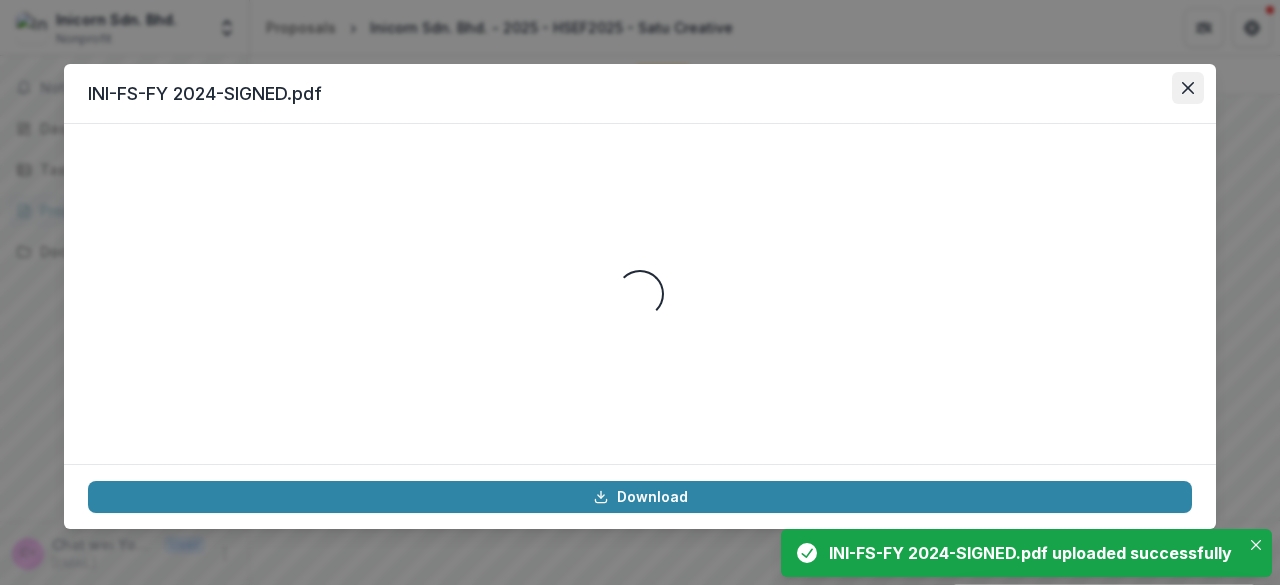 click 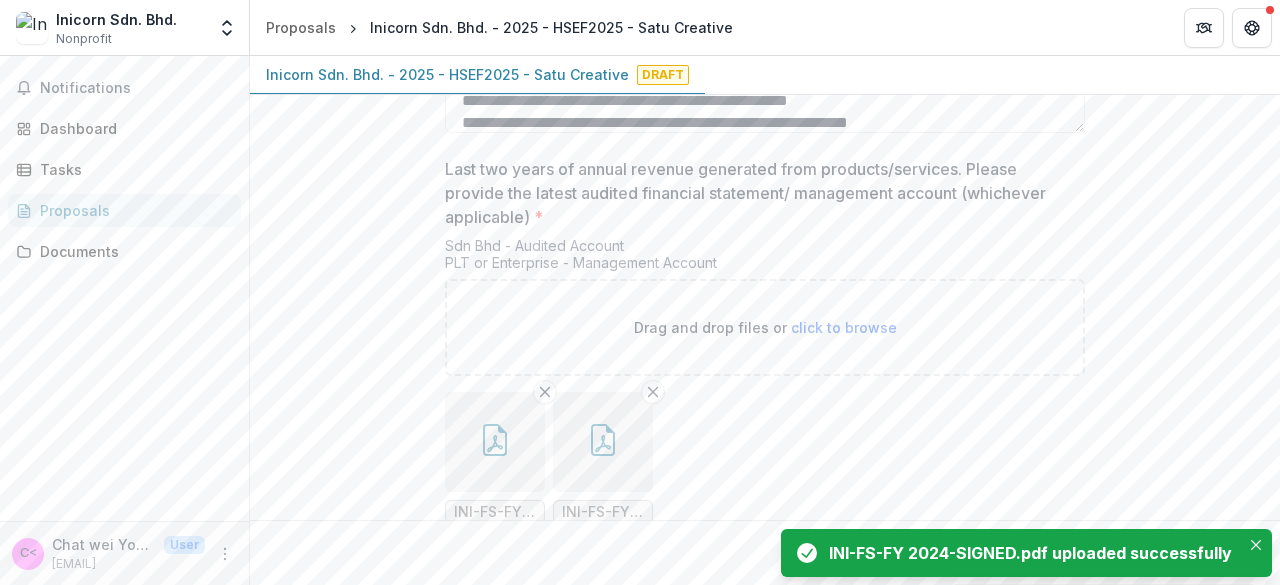 click on "click to browse" at bounding box center [844, 327] 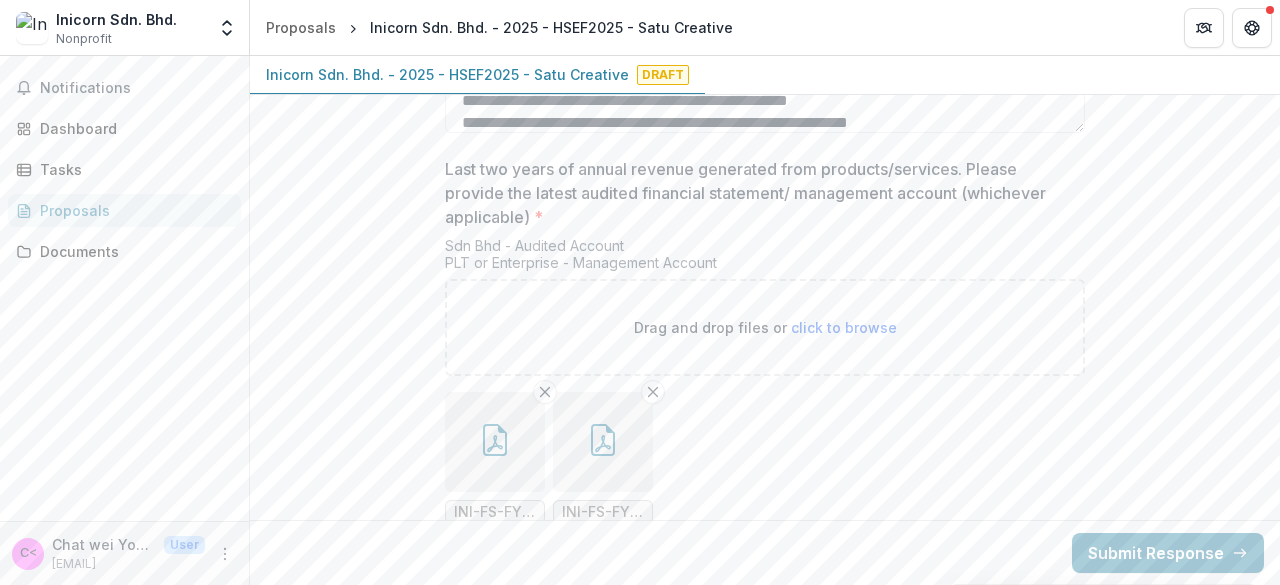 type on "**********" 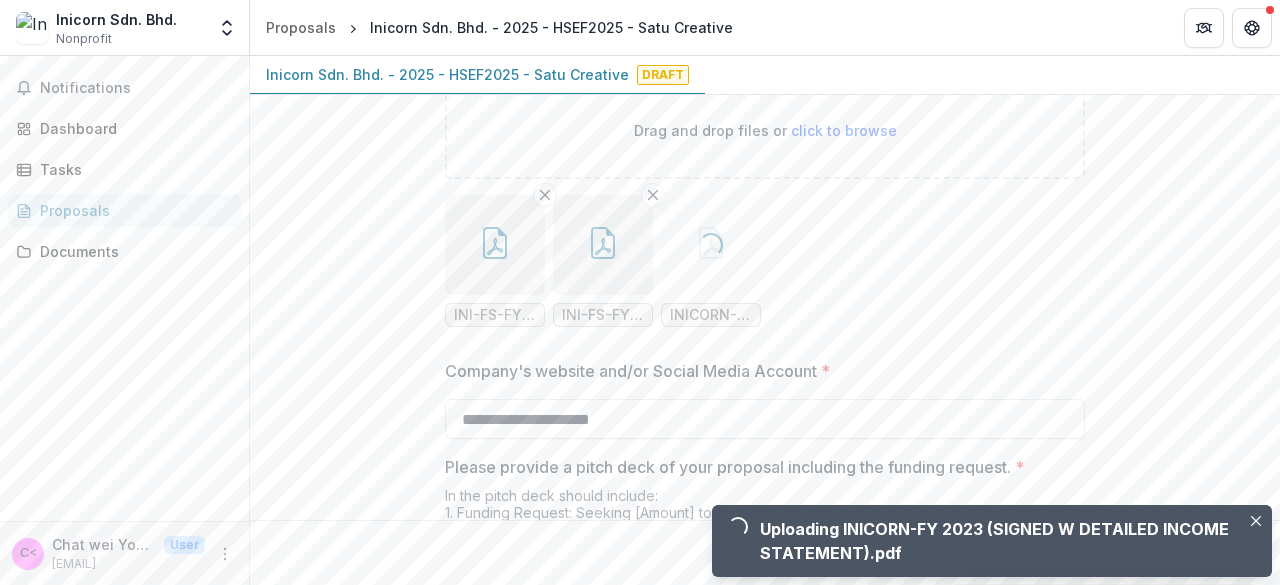 scroll, scrollTop: 4113, scrollLeft: 0, axis: vertical 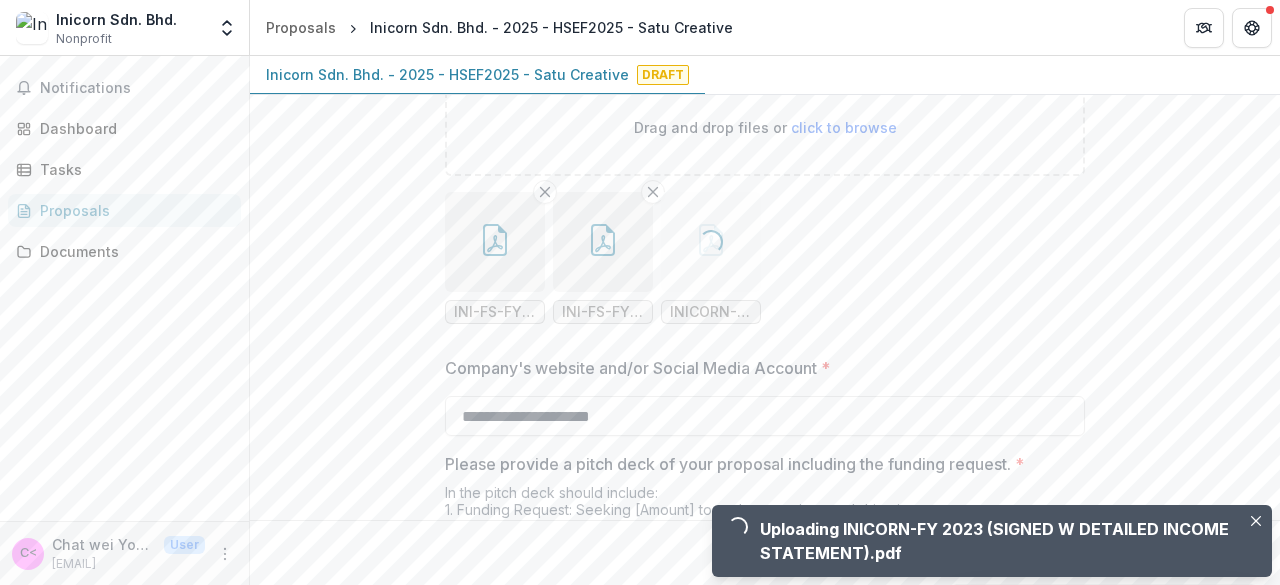 click 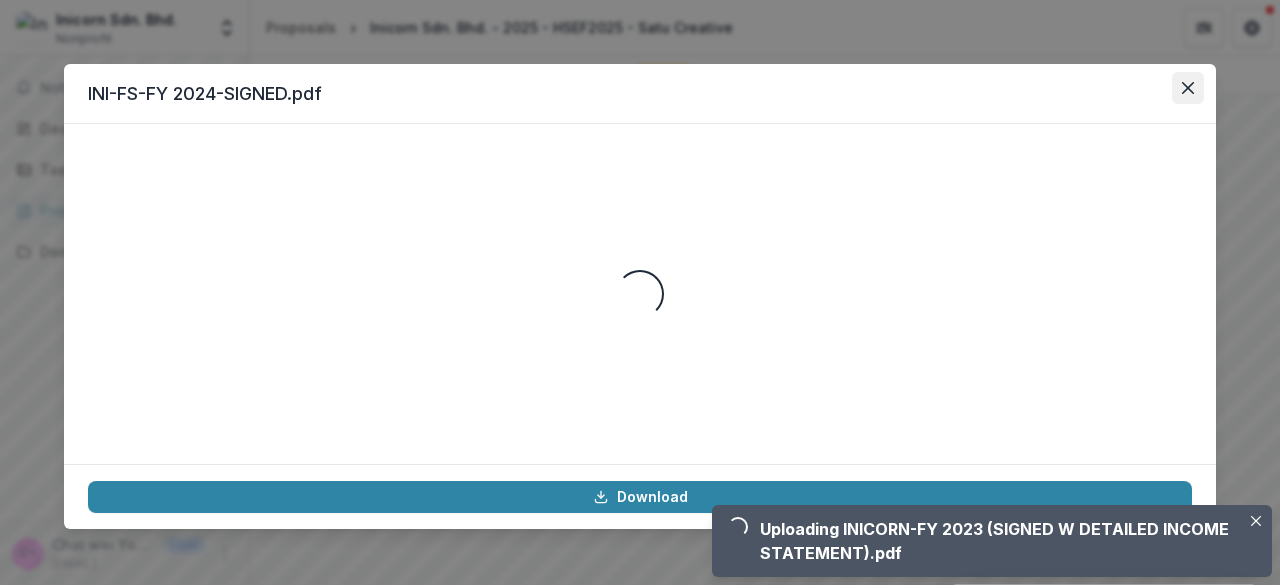 click 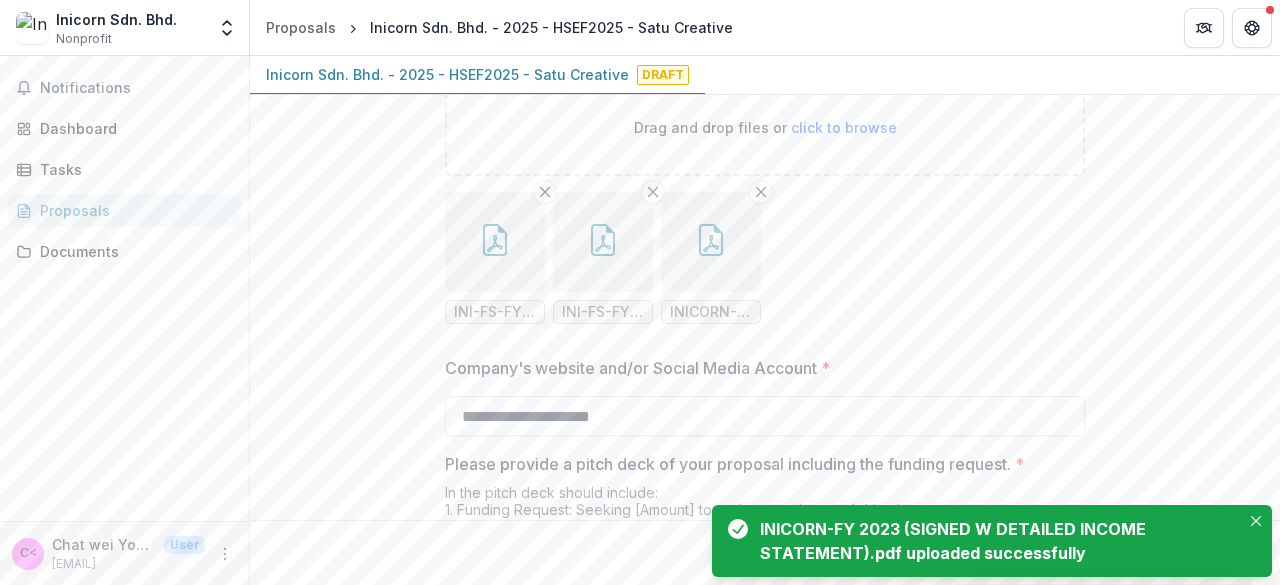 click at bounding box center (495, 242) 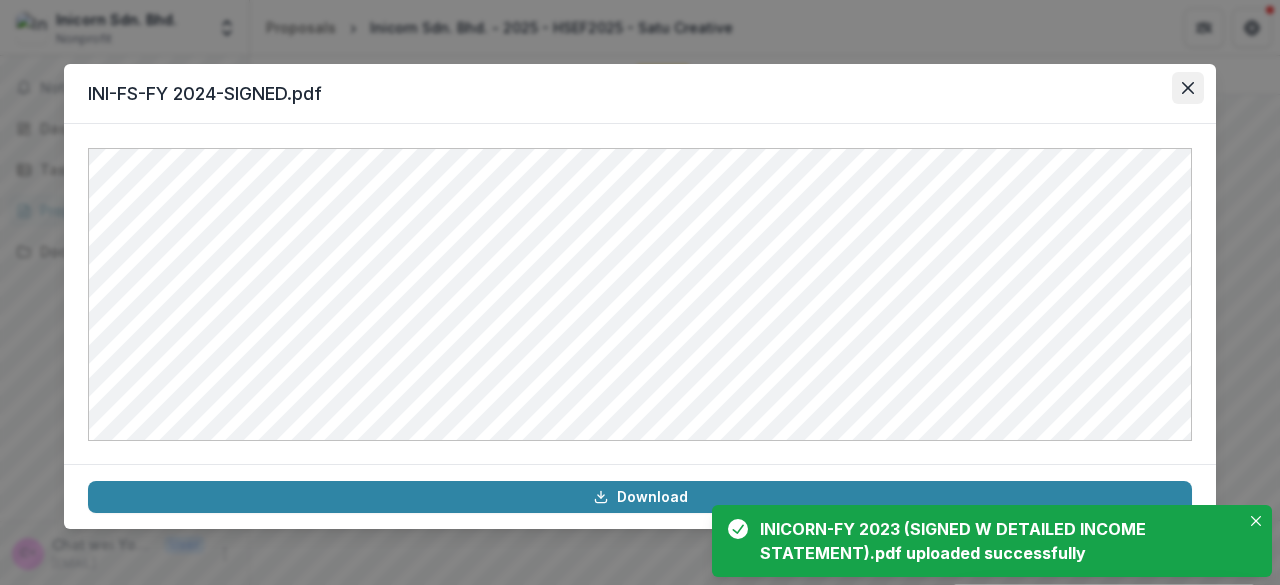 click 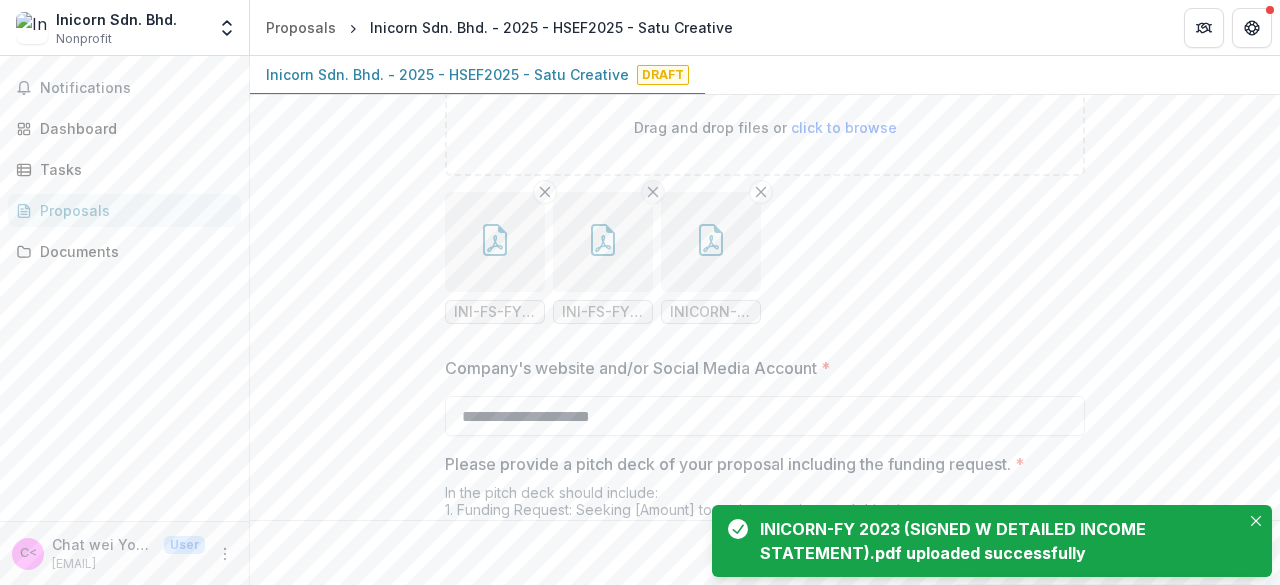 click 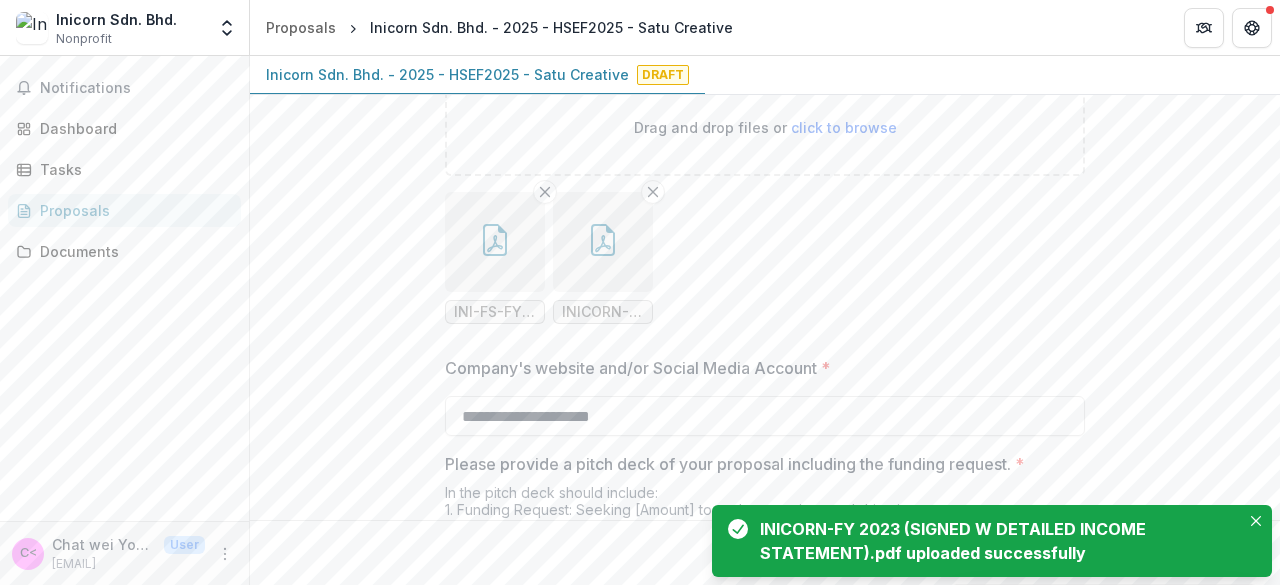 click on "INI-FS-FY 2024-SIGNED.pdf INICORN-FY 2023 (SIGNED W DETAILED INCOME STATEMENT).pdf" at bounding box center (765, 258) 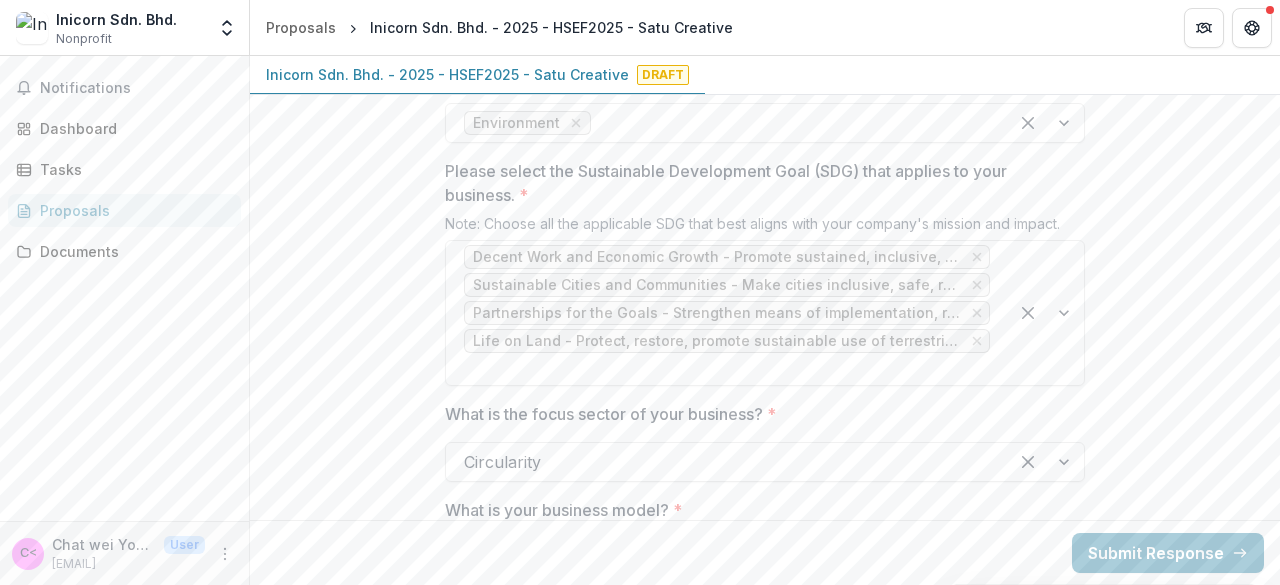 scroll, scrollTop: 1412, scrollLeft: 0, axis: vertical 